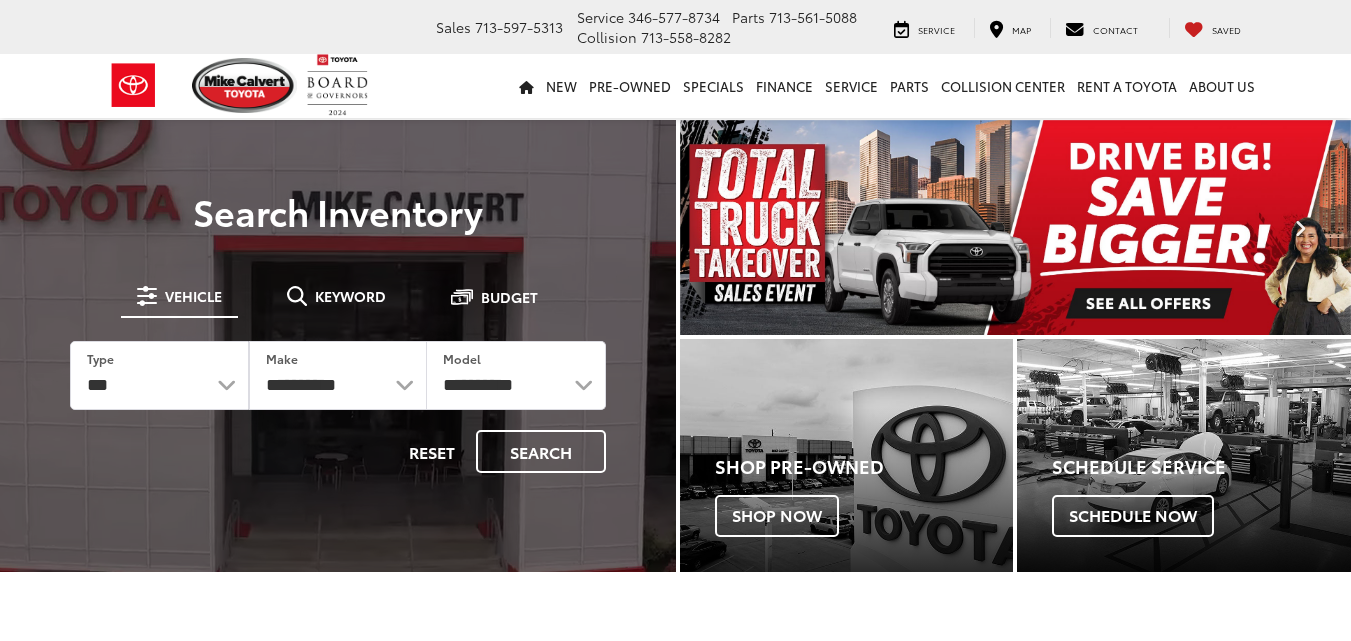 scroll, scrollTop: 0, scrollLeft: 0, axis: both 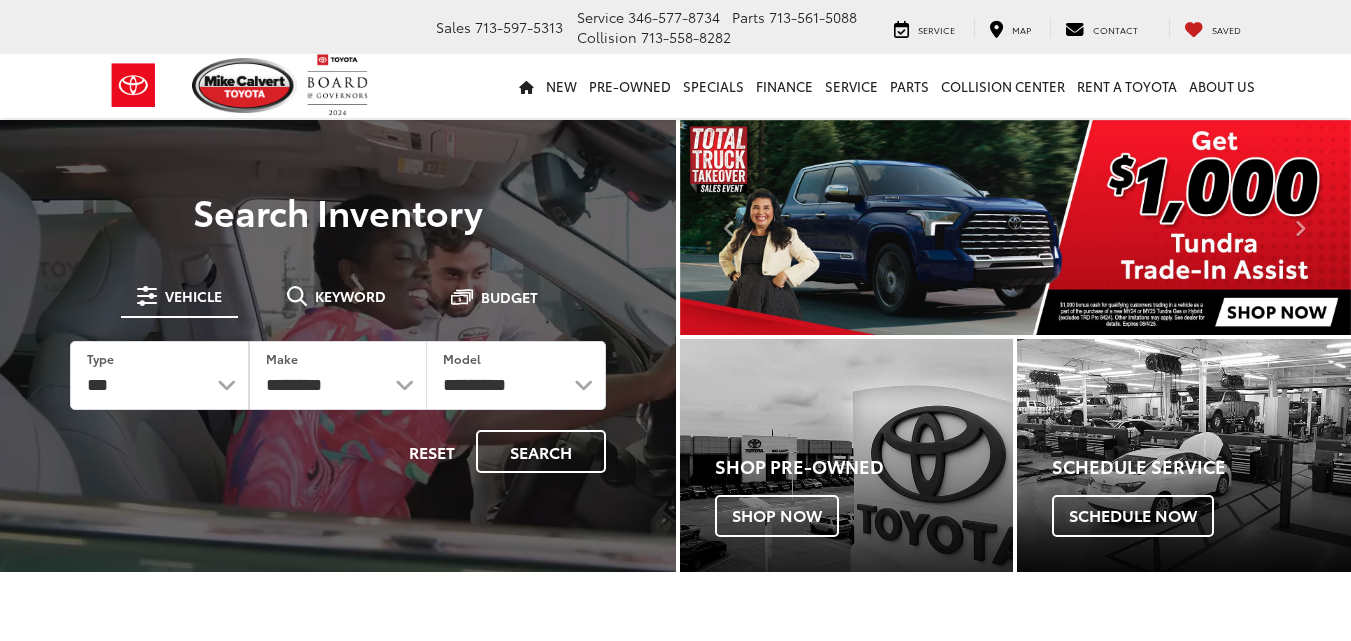 click on "Reset
Search" at bounding box center (338, 451) 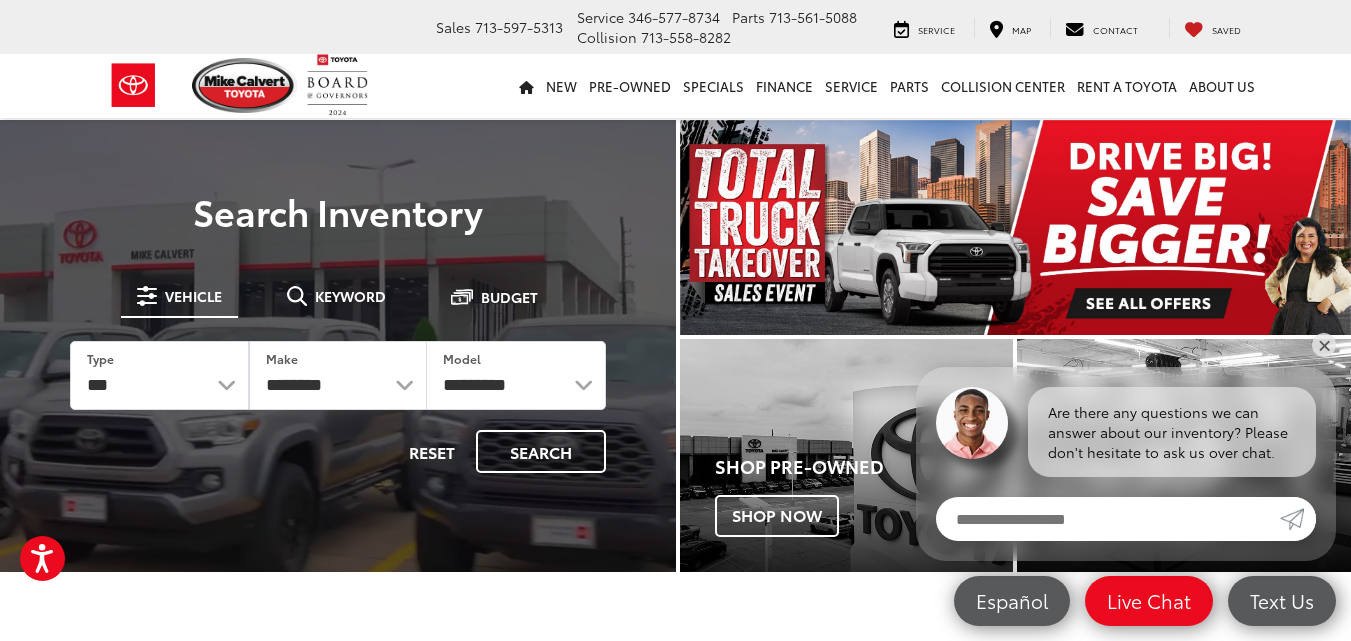 scroll, scrollTop: 30, scrollLeft: 0, axis: vertical 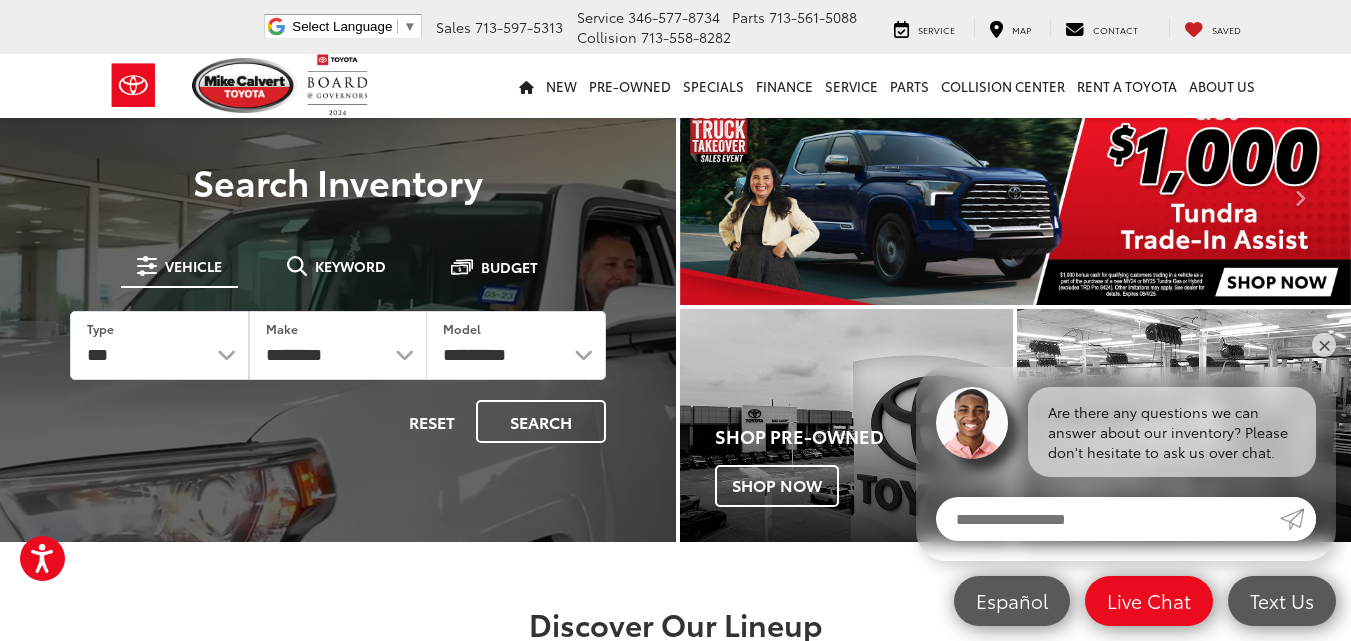 click on "Reset
Search" at bounding box center (338, 421) 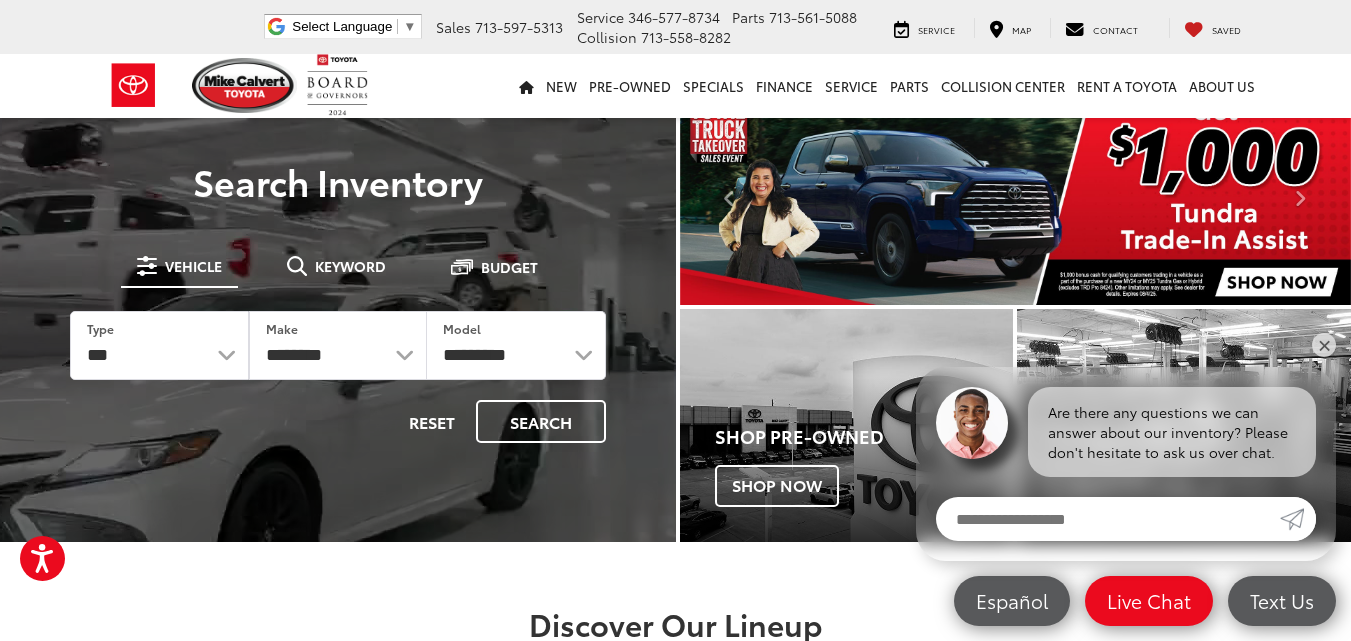scroll, scrollTop: 0, scrollLeft: 0, axis: both 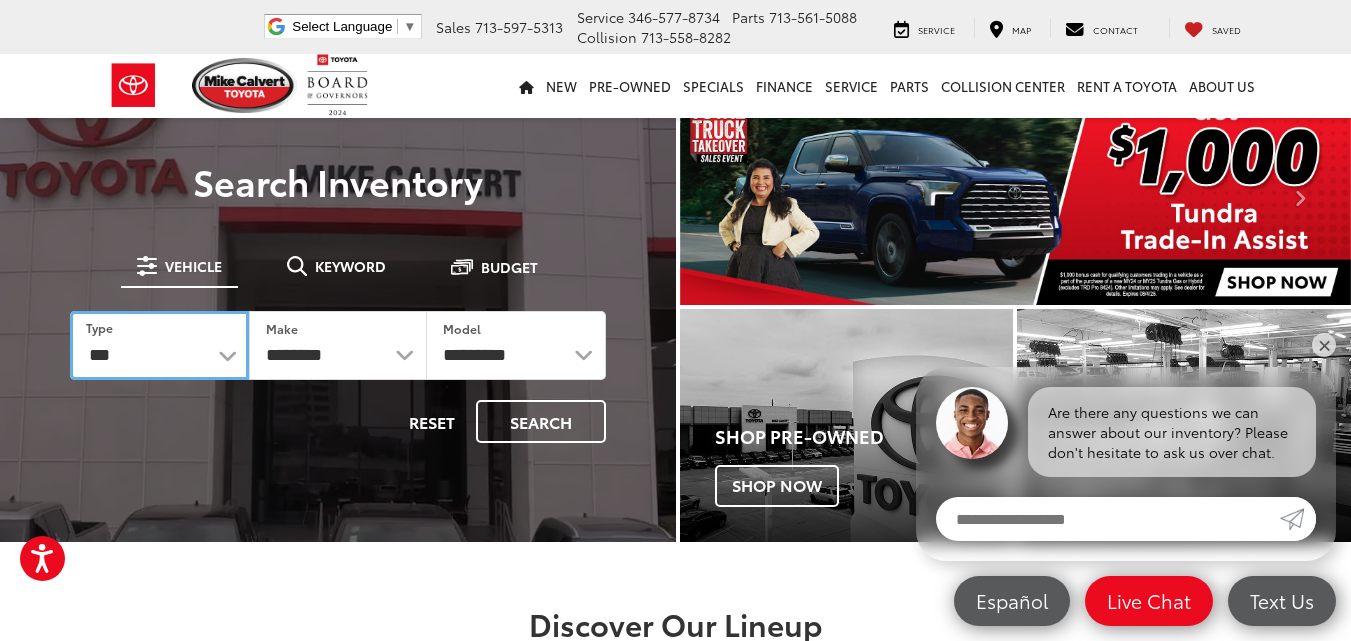 click on "***
***
****
*********" at bounding box center (159, 345) 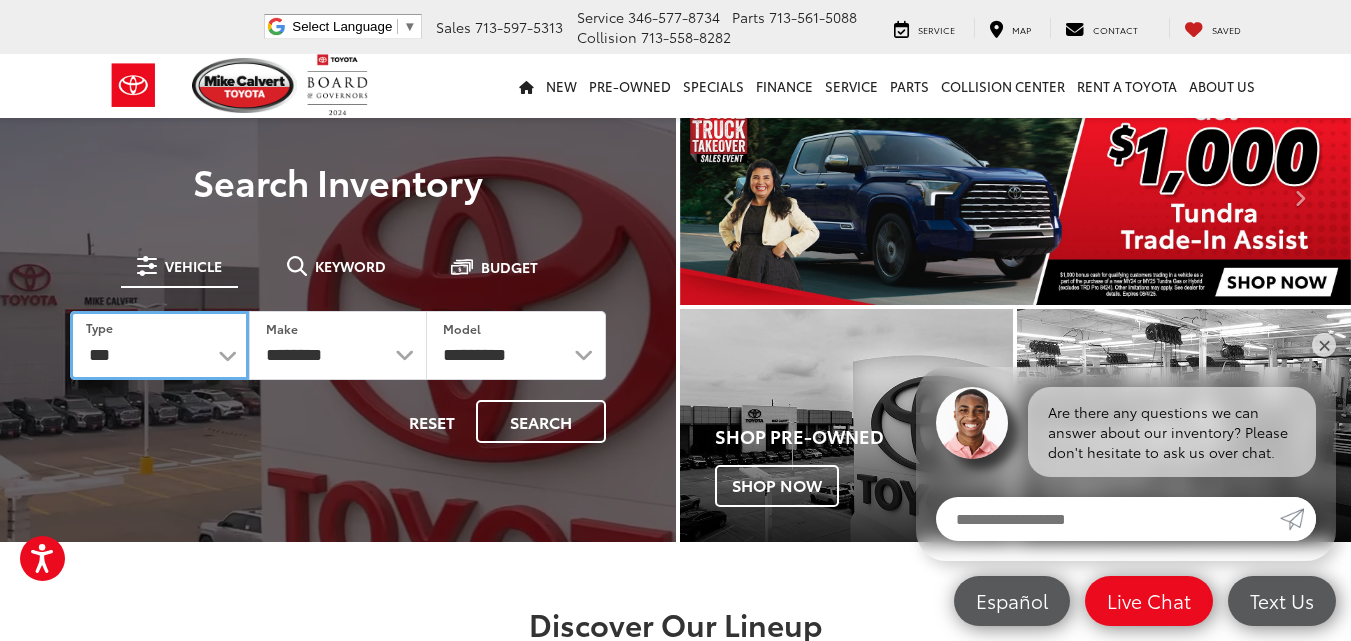 select on "******" 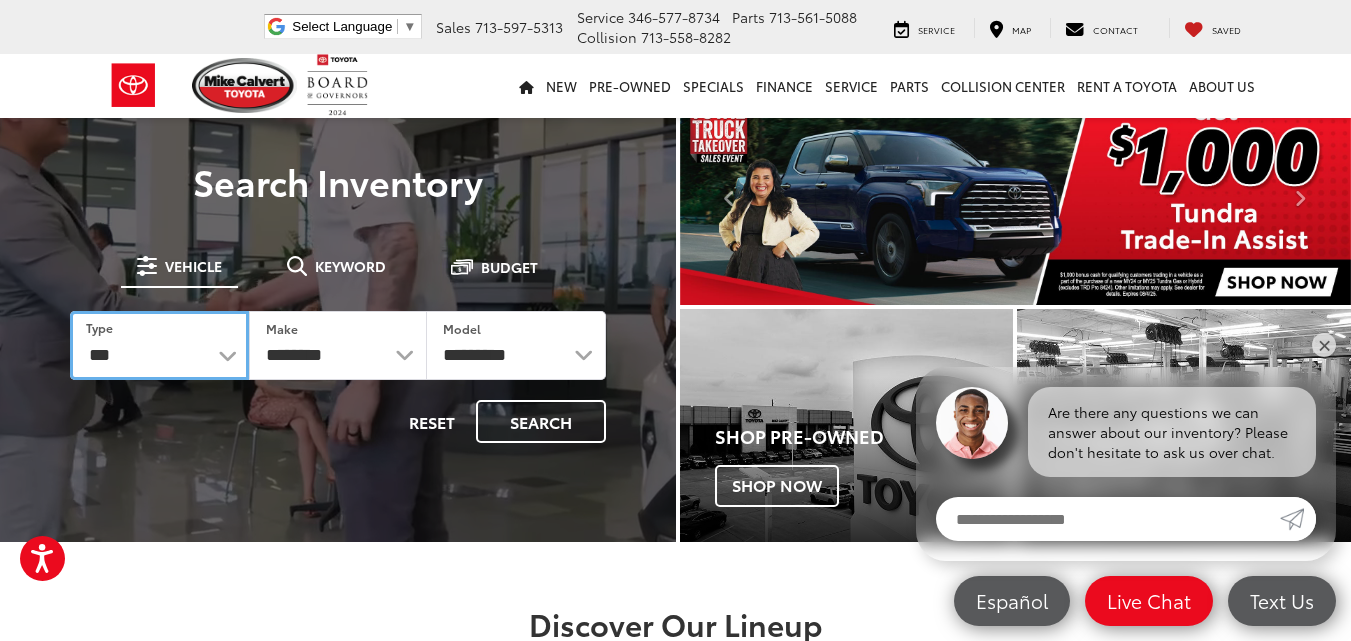 click on "***
***
****
*********" at bounding box center [159, 345] 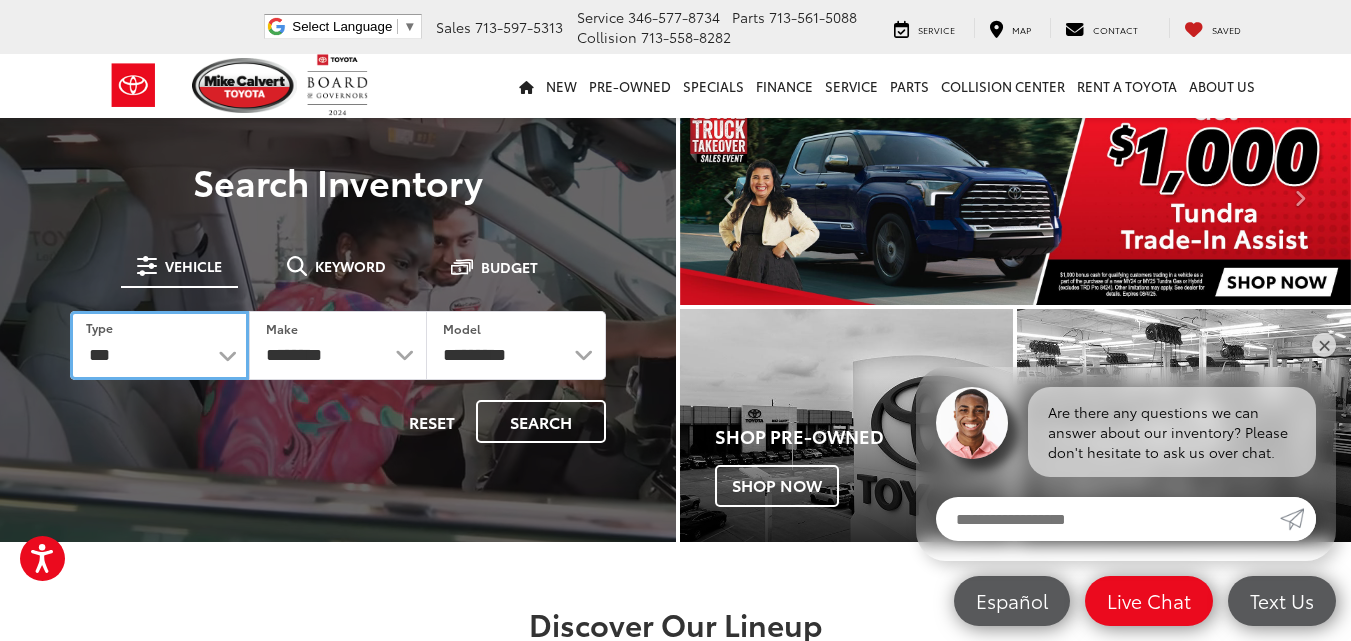 select on "******" 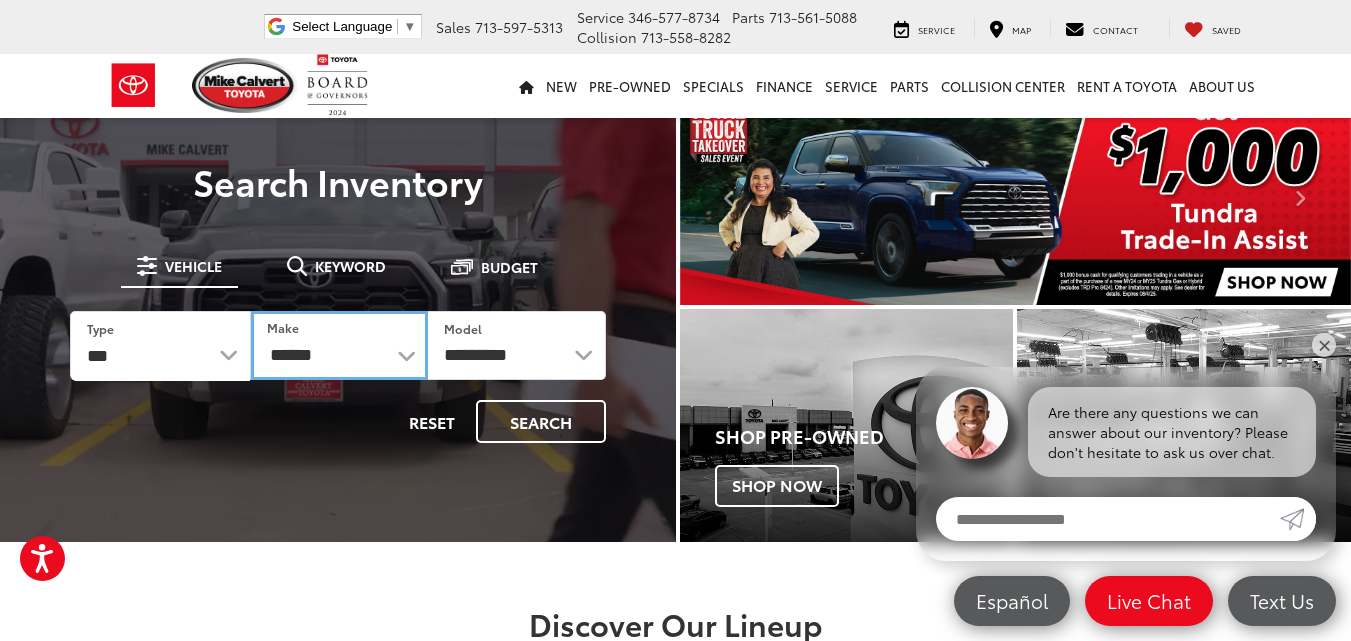 click on "******** ******" at bounding box center [340, 345] 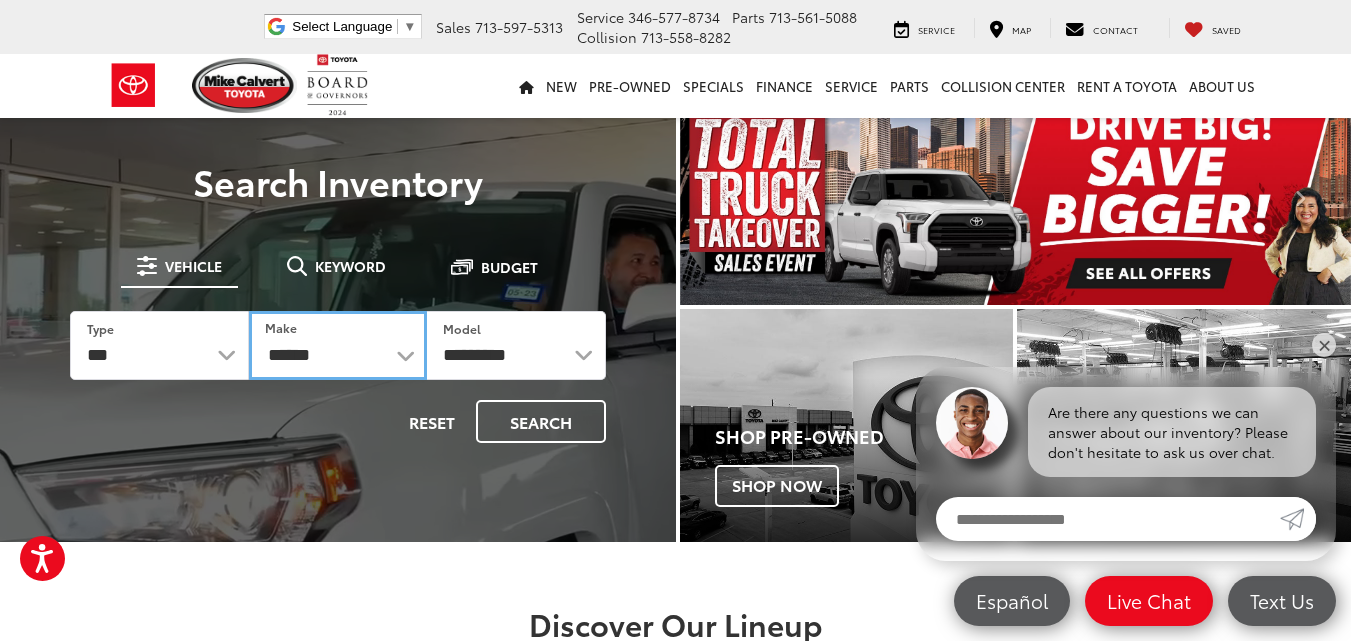 click on "******** ******" at bounding box center [338, 345] 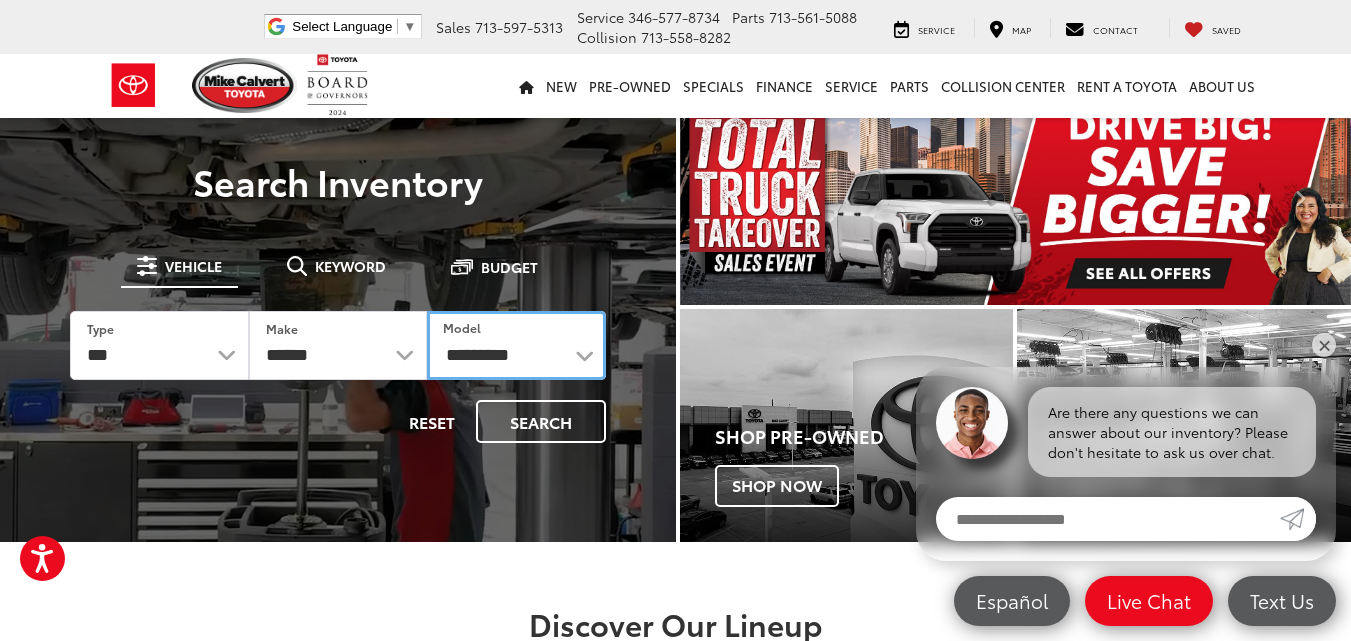 click on "**********" at bounding box center (516, 345) 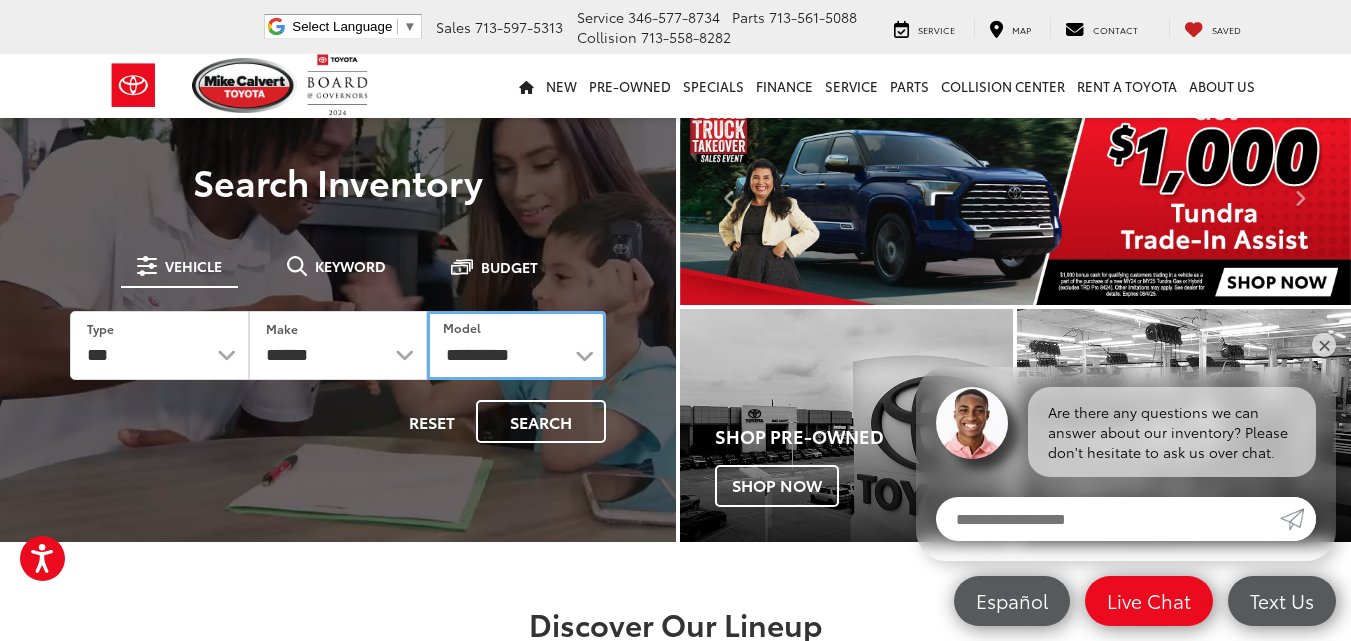 select on "******" 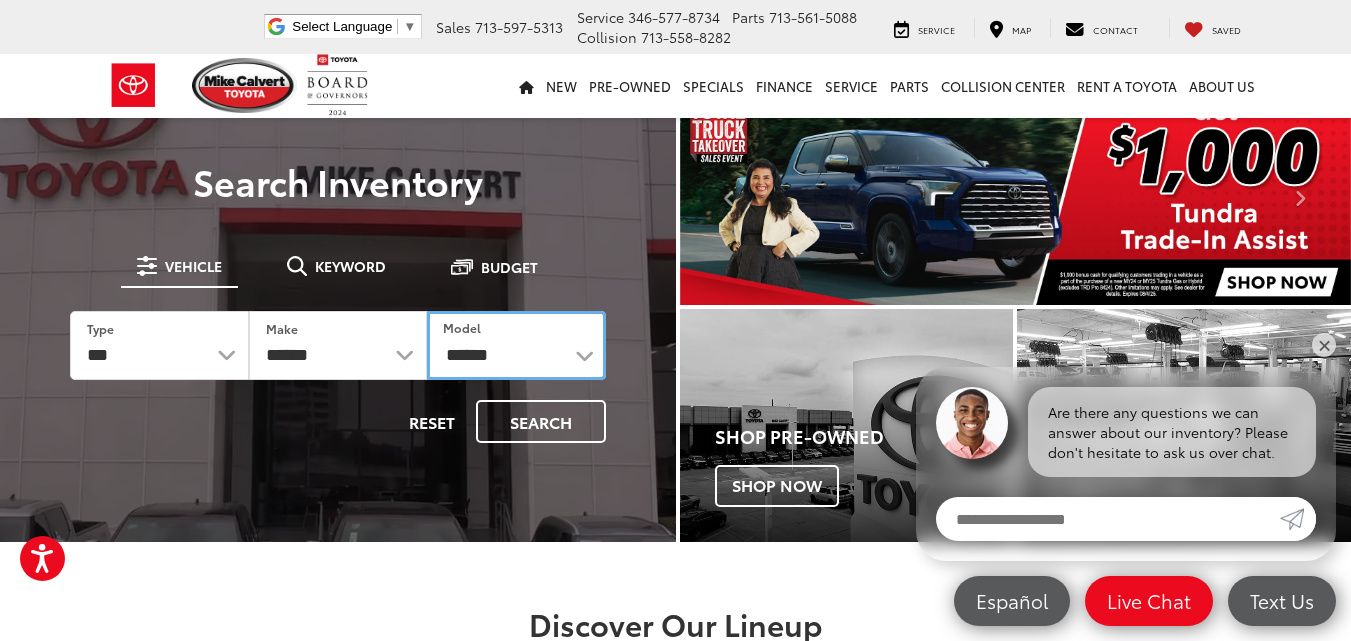 click on "**********" at bounding box center [516, 345] 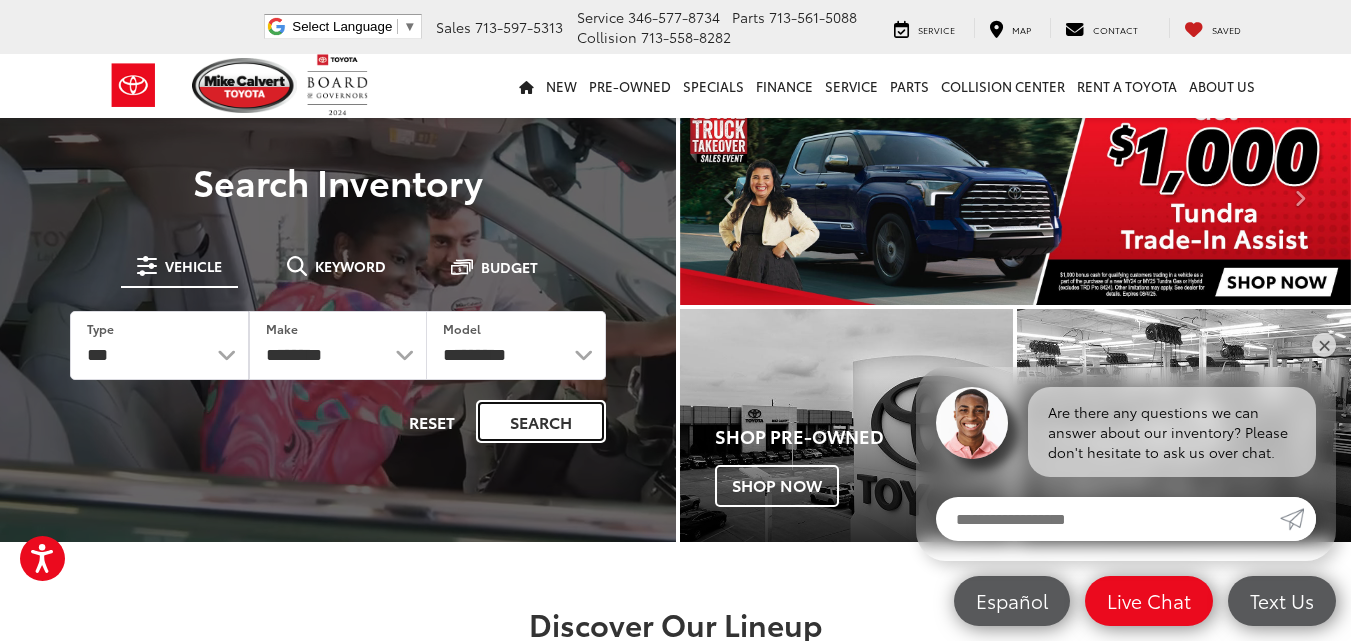 click on "Search" at bounding box center [541, 421] 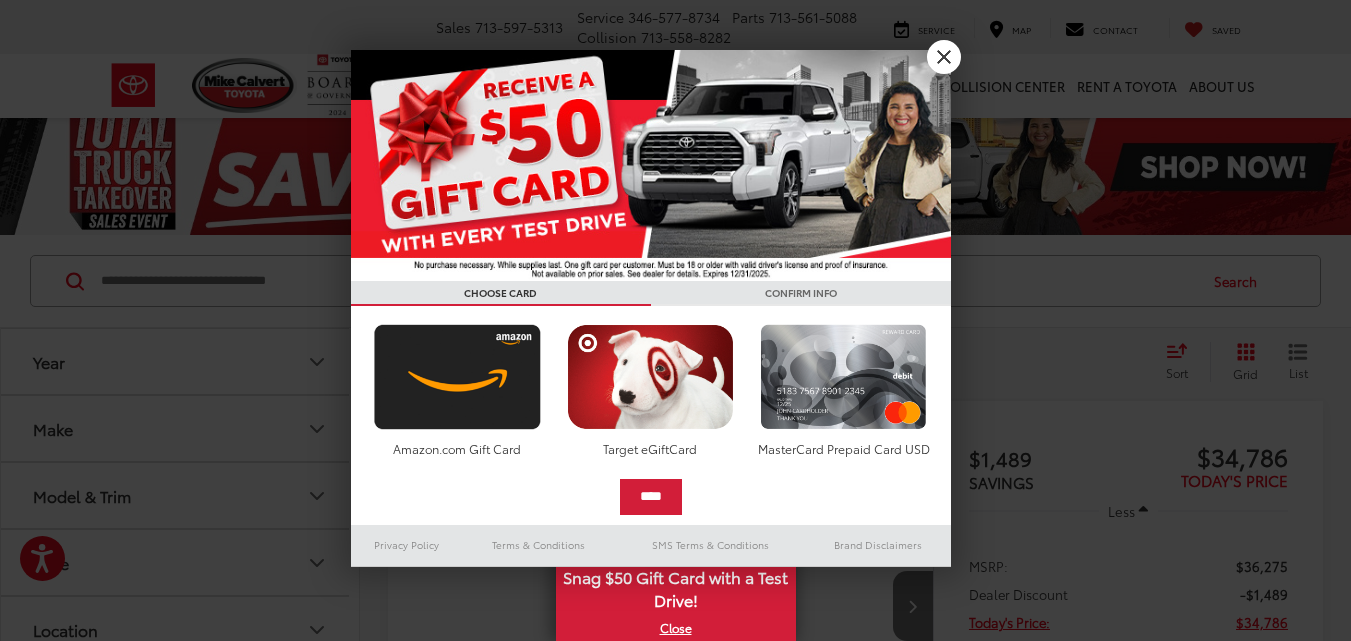 click at bounding box center [675, 320] 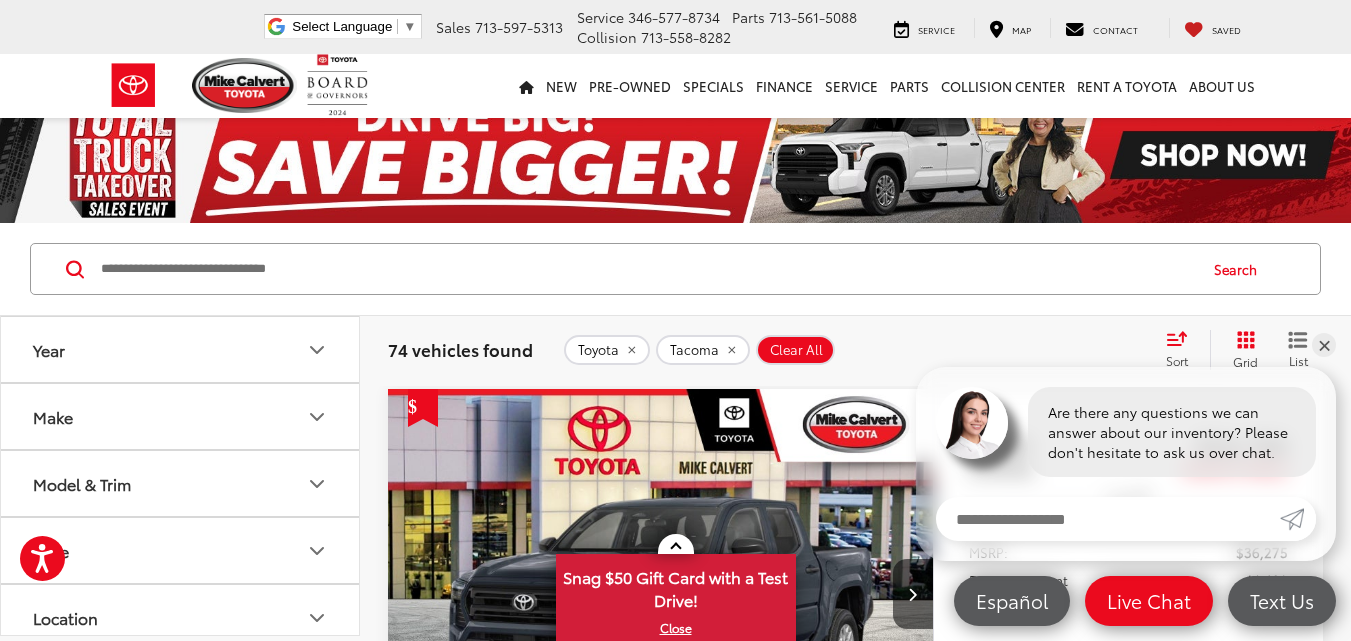 scroll, scrollTop: 12, scrollLeft: 0, axis: vertical 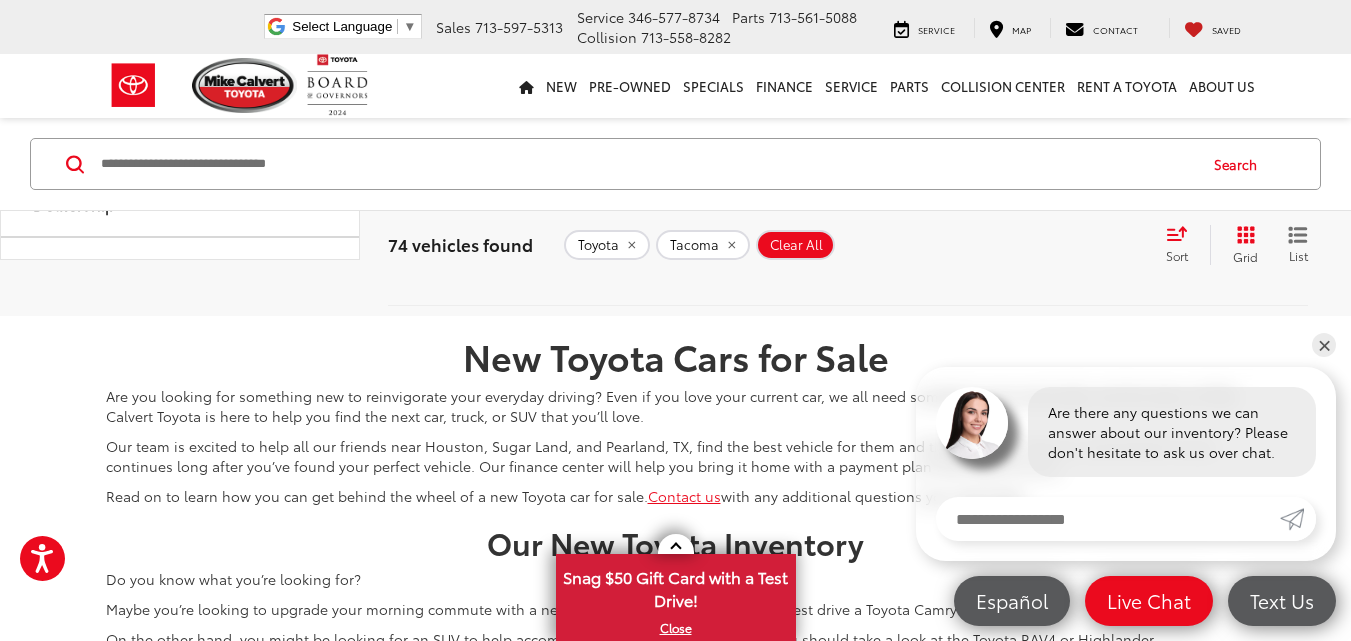 click on "2" at bounding box center (965, 257) 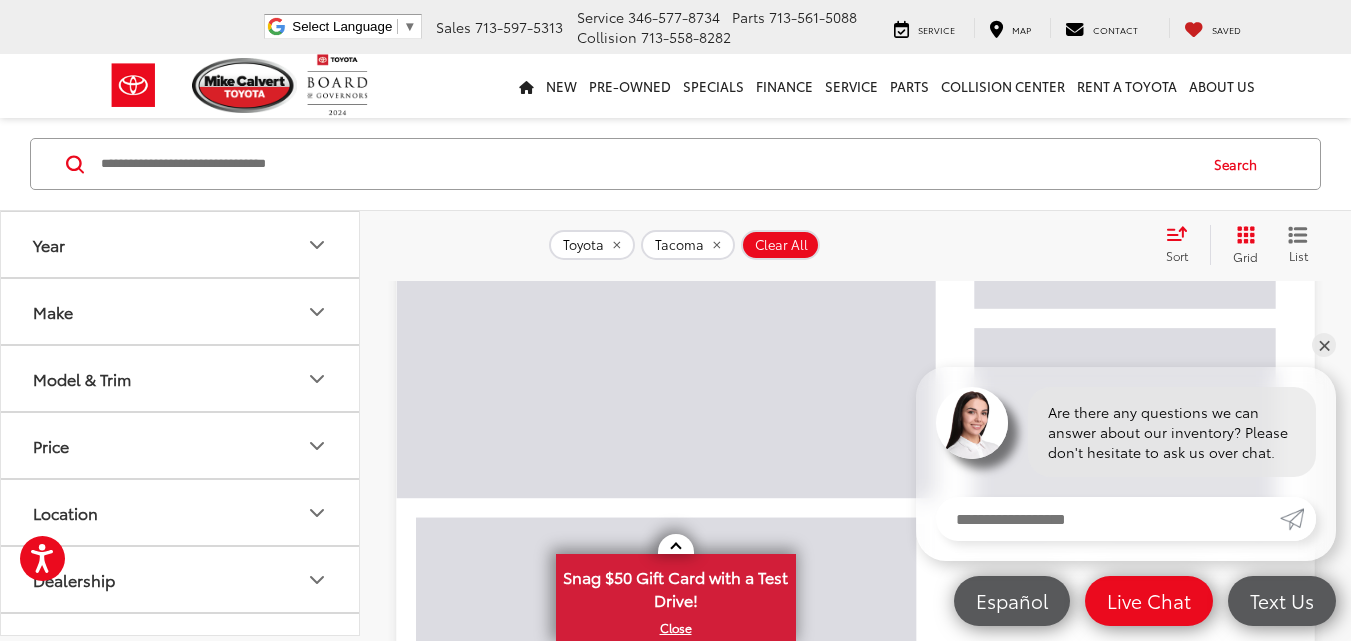 scroll, scrollTop: 117, scrollLeft: 0, axis: vertical 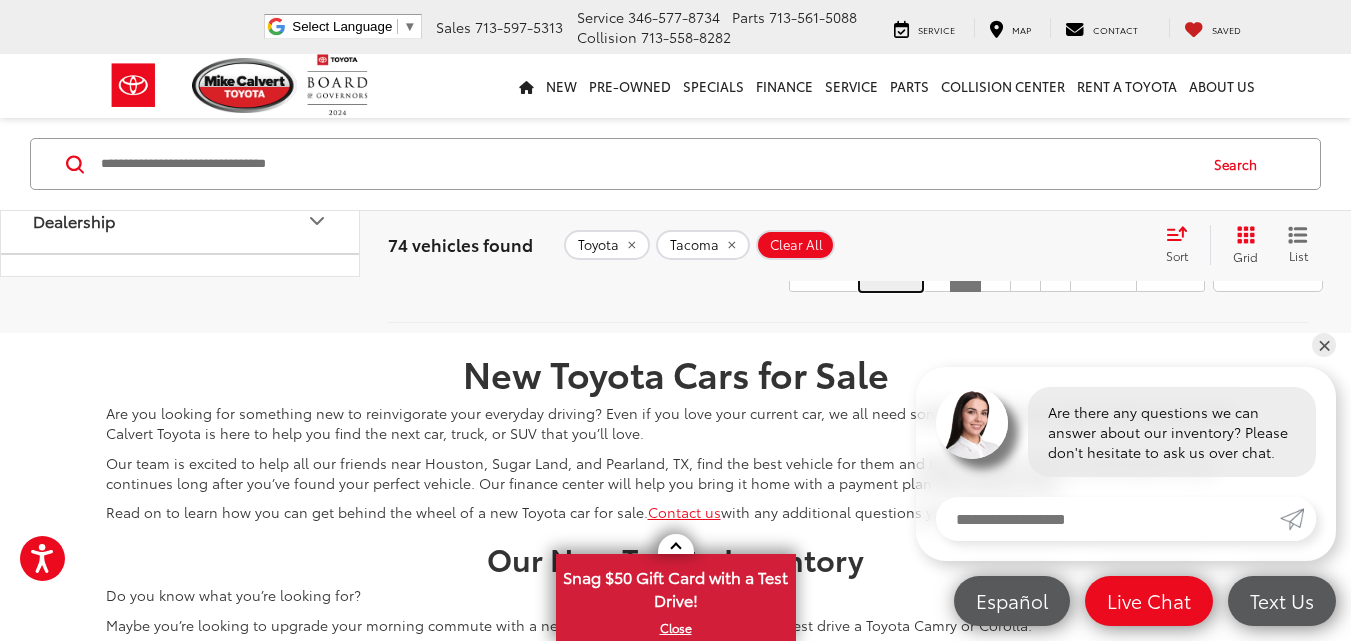click on "Prev" at bounding box center (891, 274) 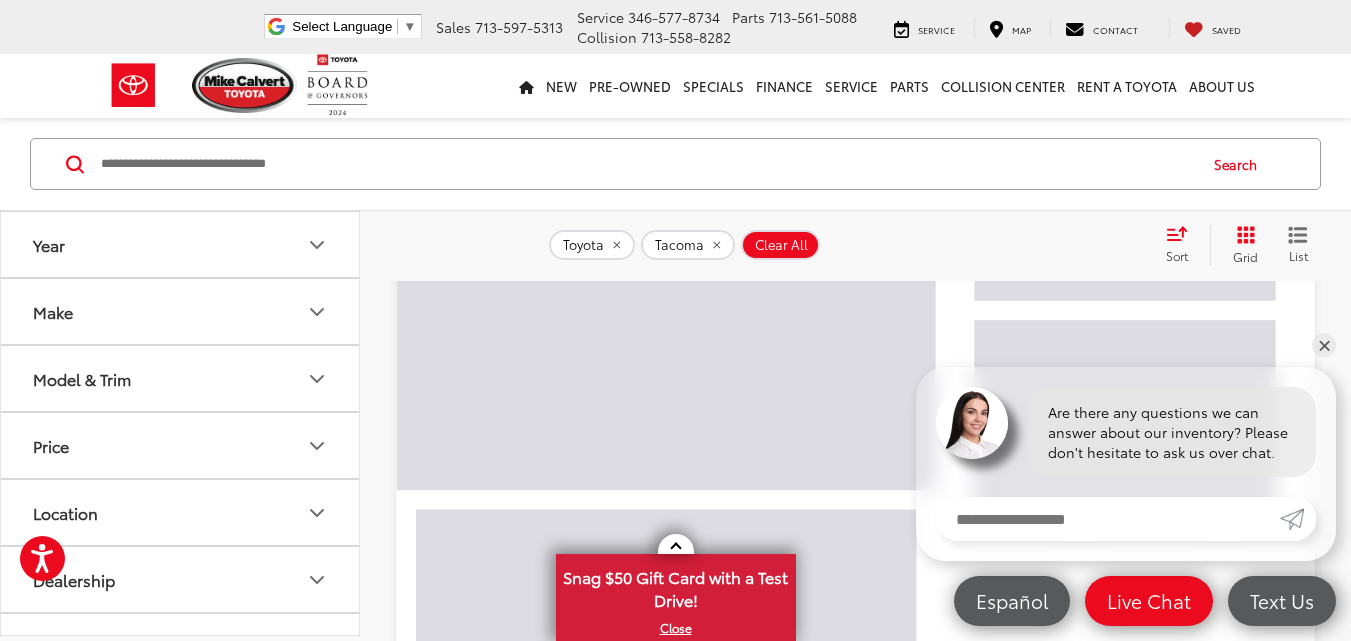 scroll, scrollTop: 117, scrollLeft: 0, axis: vertical 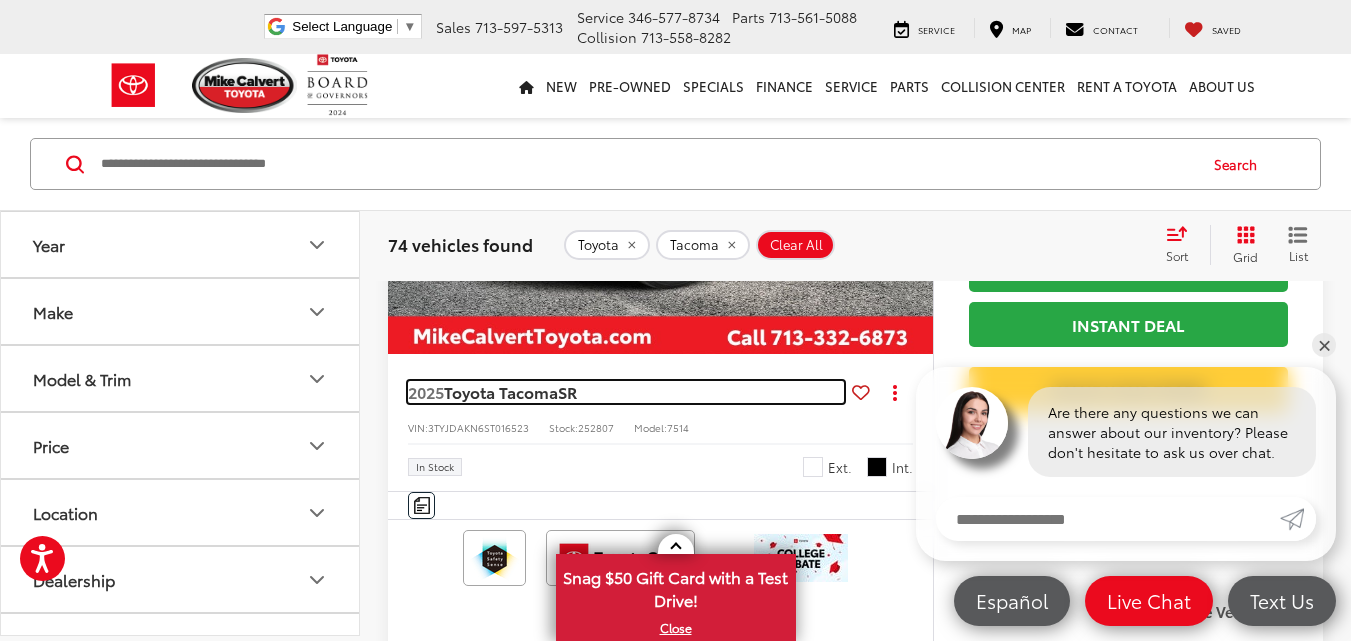 click on "Toyota Tacoma" at bounding box center [501, 391] 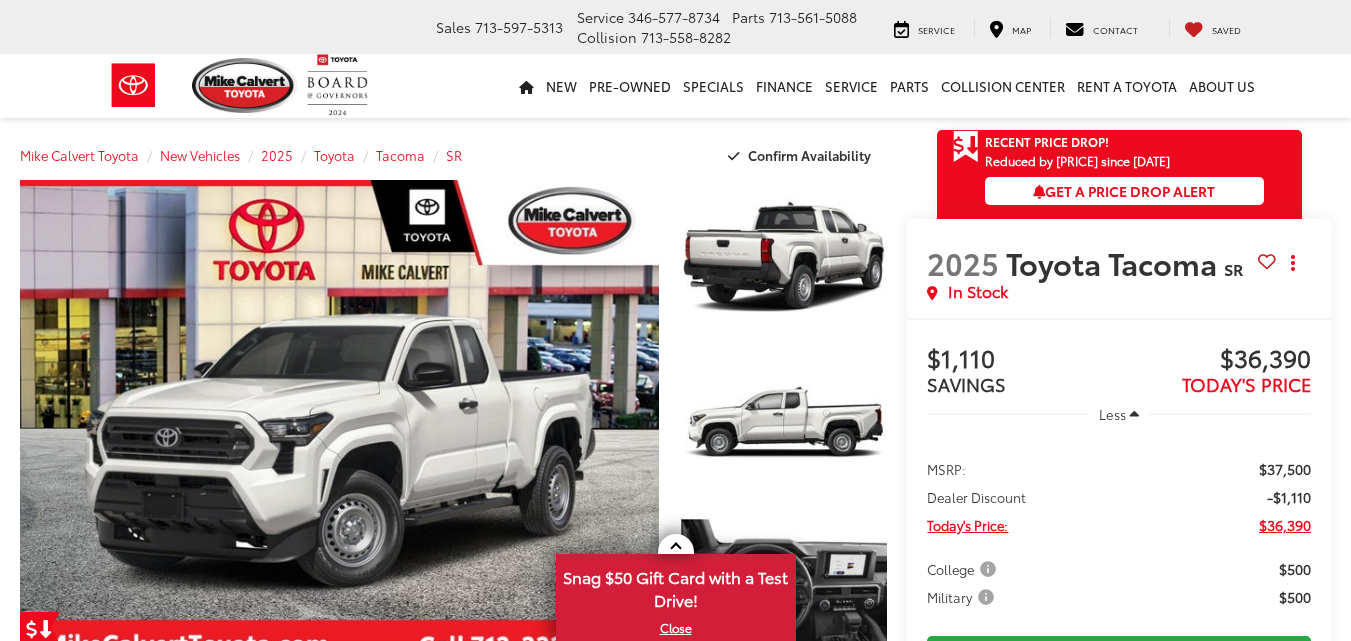 scroll, scrollTop: 0, scrollLeft: 0, axis: both 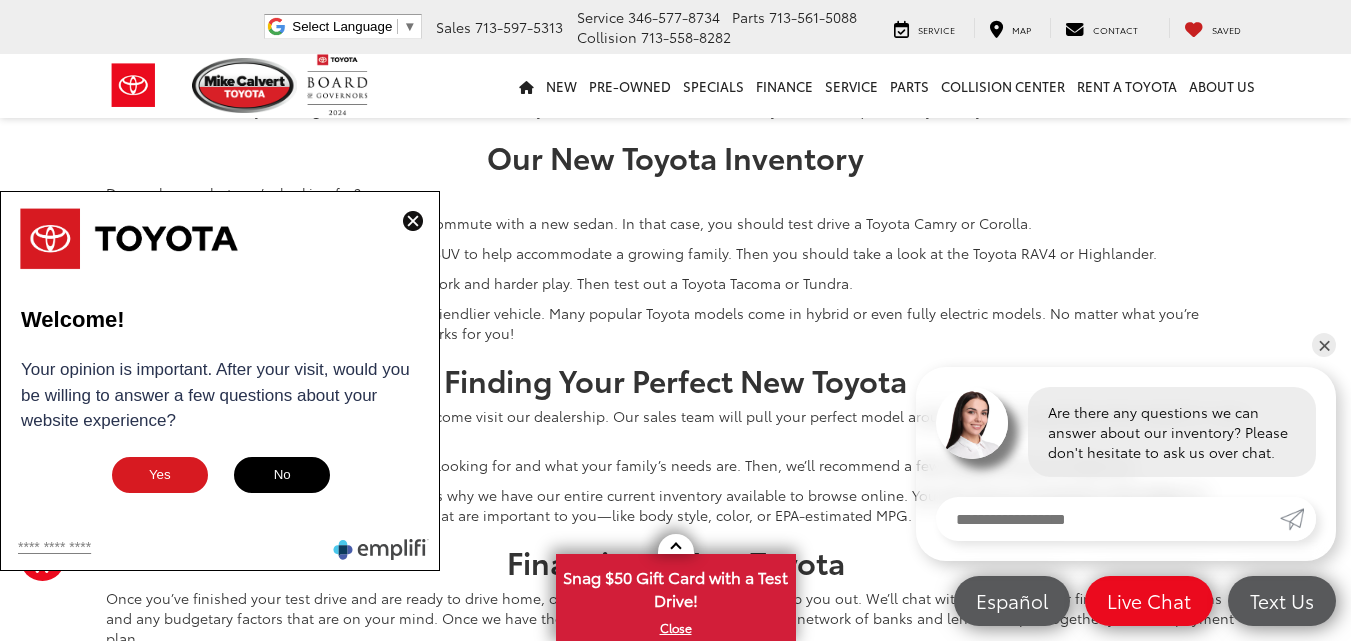 click at bounding box center [413, 221] 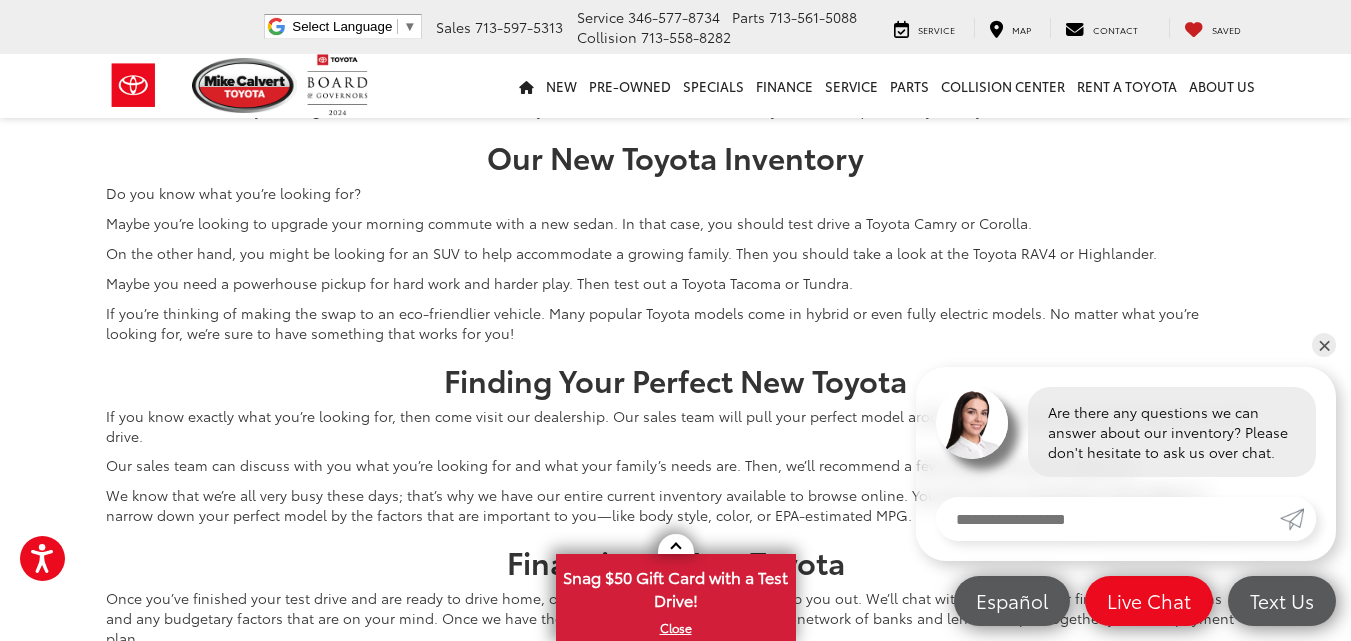 click at bounding box center (647, -190) 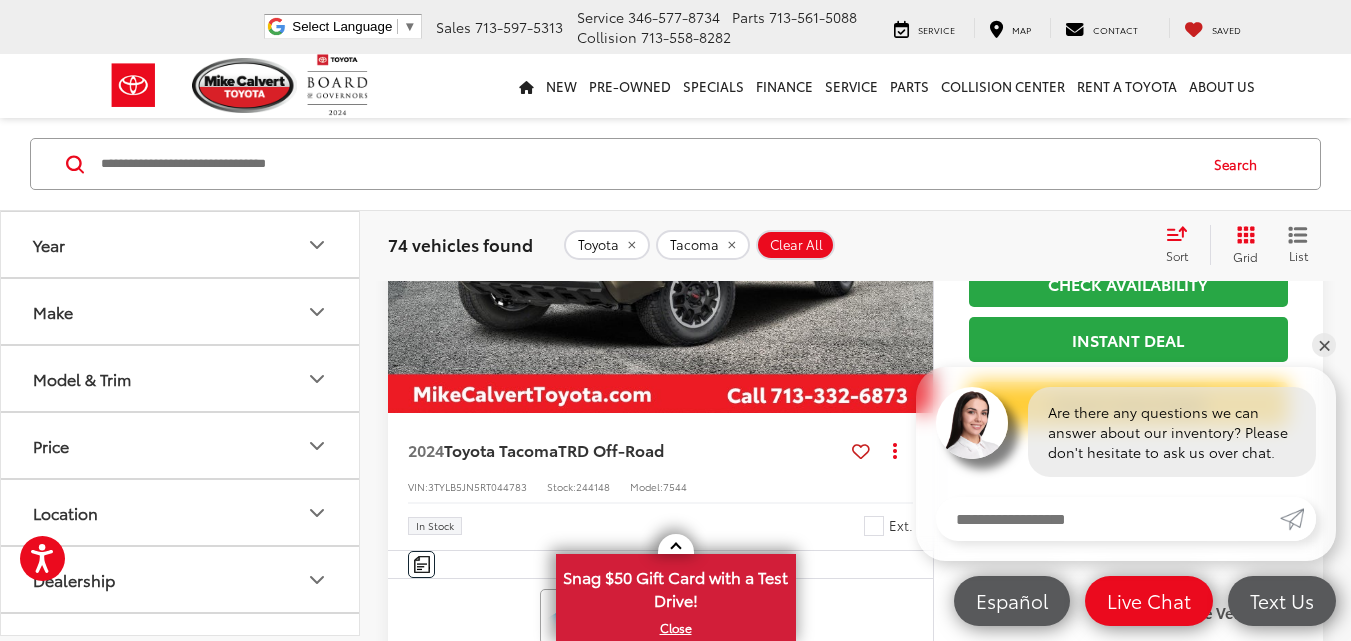 scroll, scrollTop: 0, scrollLeft: 0, axis: both 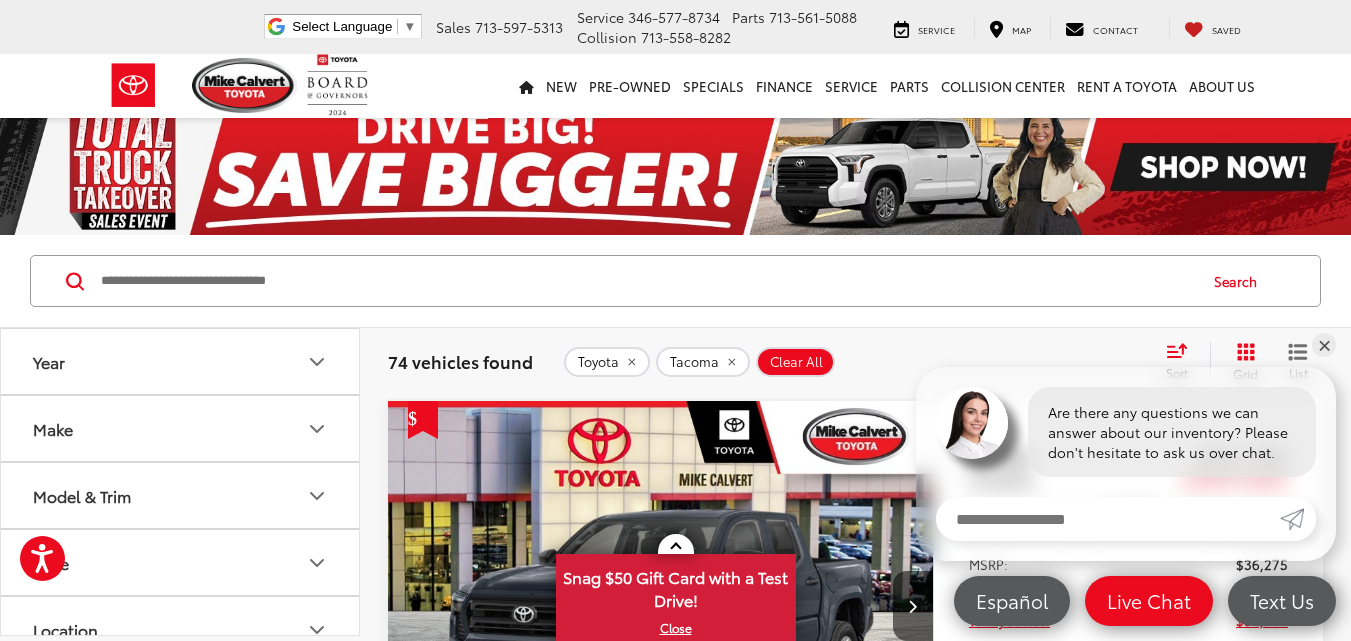 click at bounding box center (647, 281) 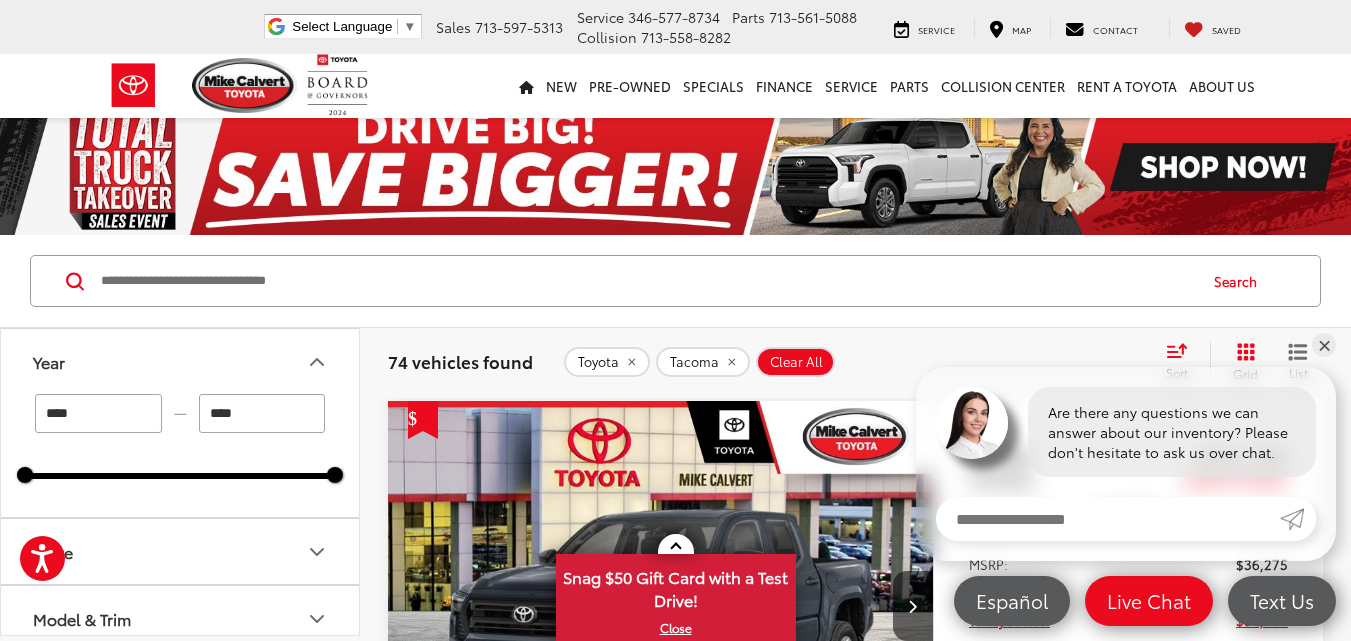 drag, startPoint x: 86, startPoint y: 415, endPoint x: 0, endPoint y: 422, distance: 86.28442 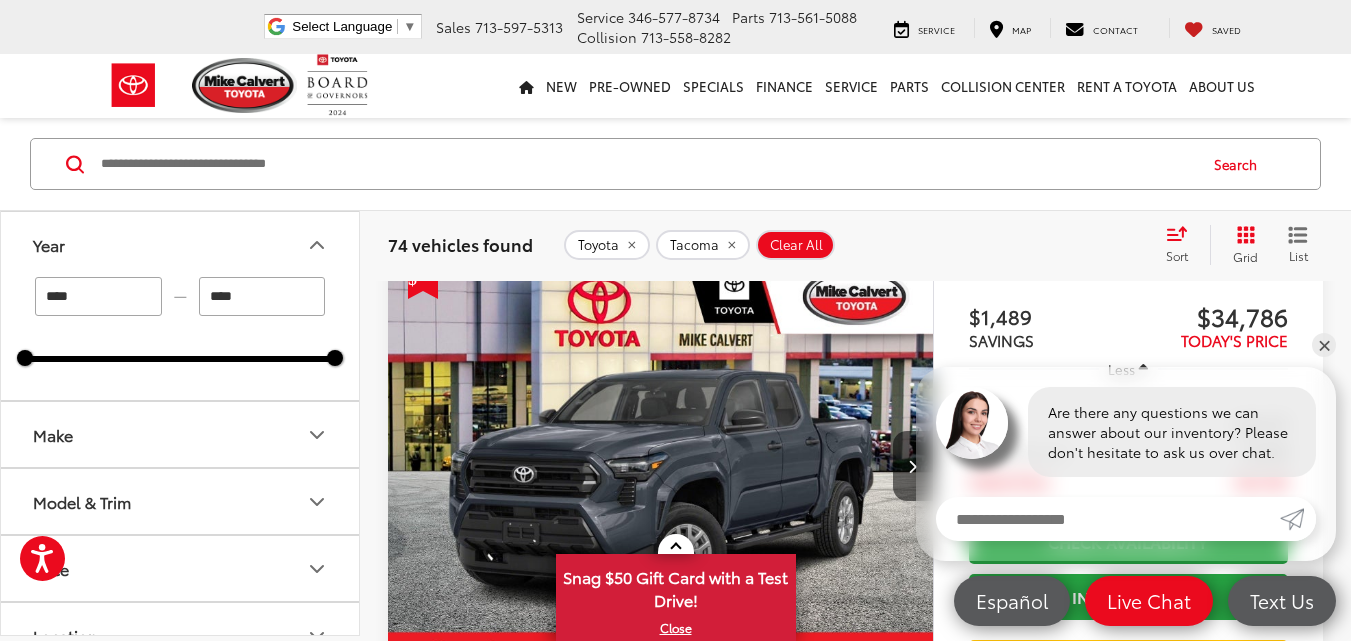 scroll, scrollTop: 280, scrollLeft: 0, axis: vertical 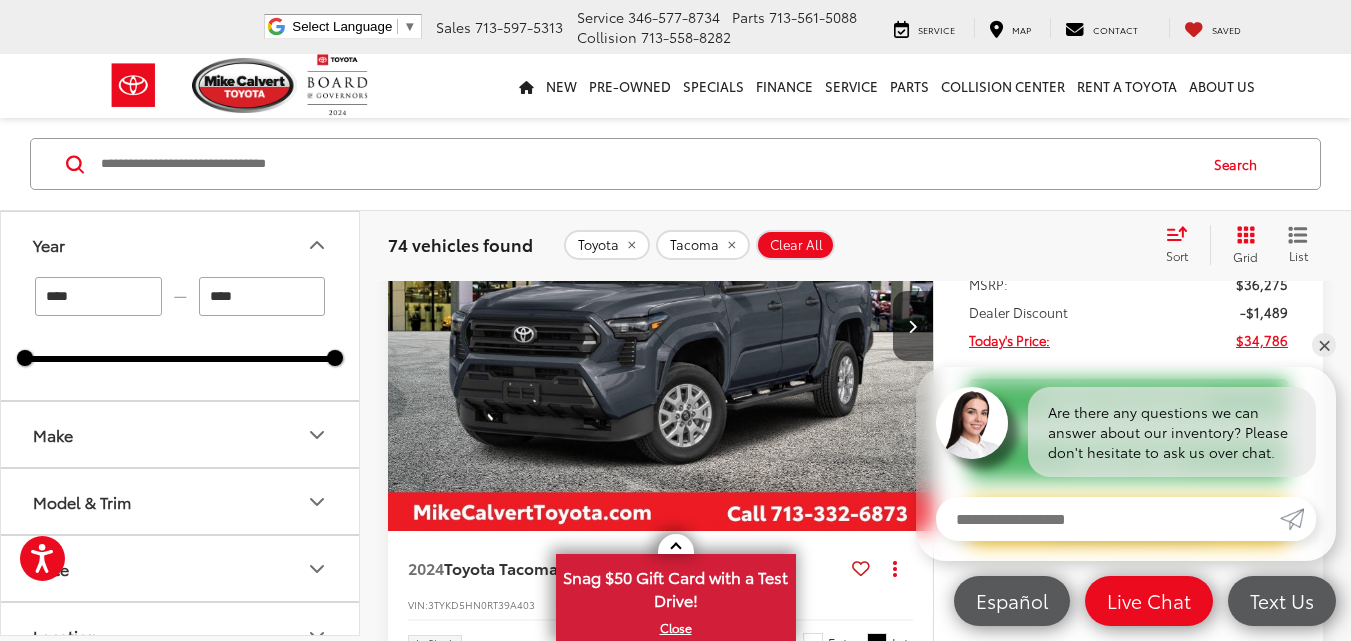 type on "****" 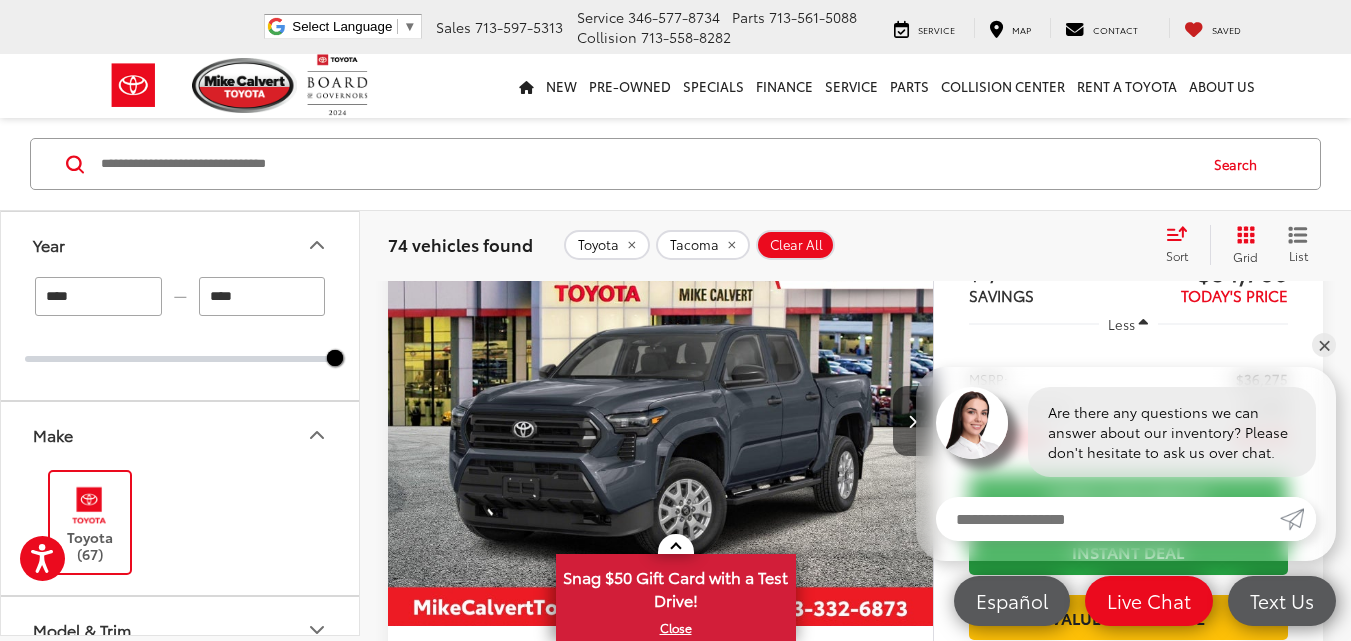 scroll, scrollTop: 117, scrollLeft: 0, axis: vertical 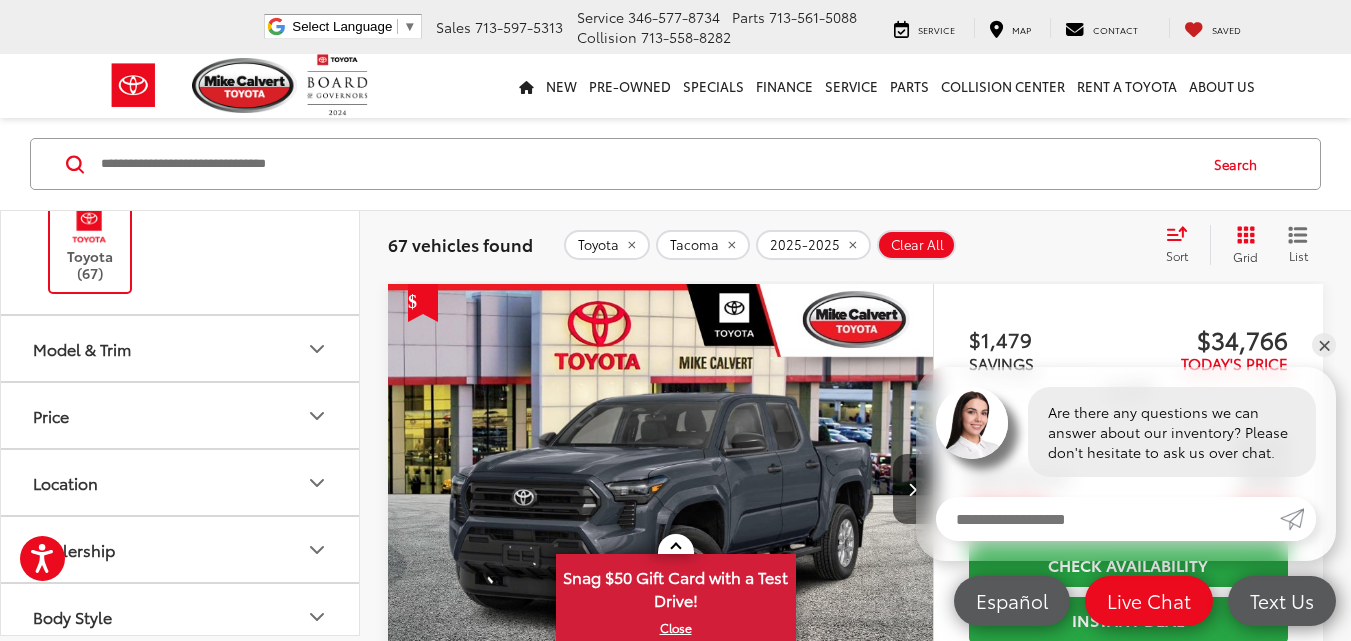 click 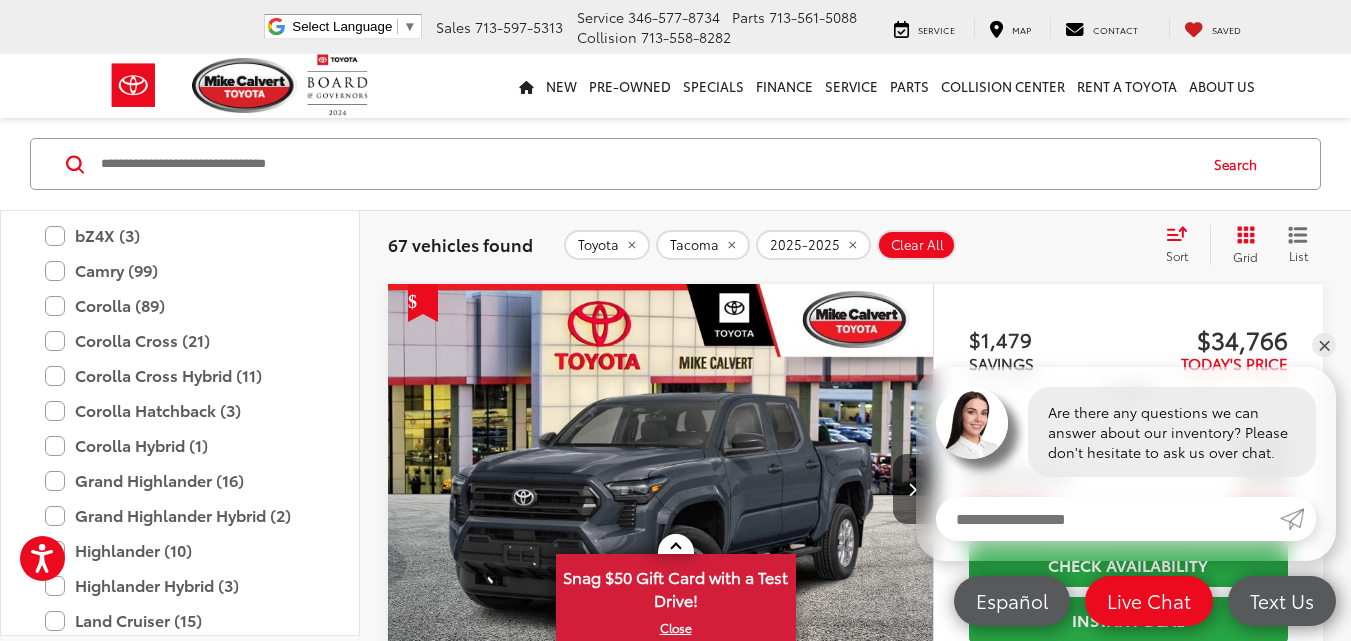 scroll, scrollTop: 557, scrollLeft: 0, axis: vertical 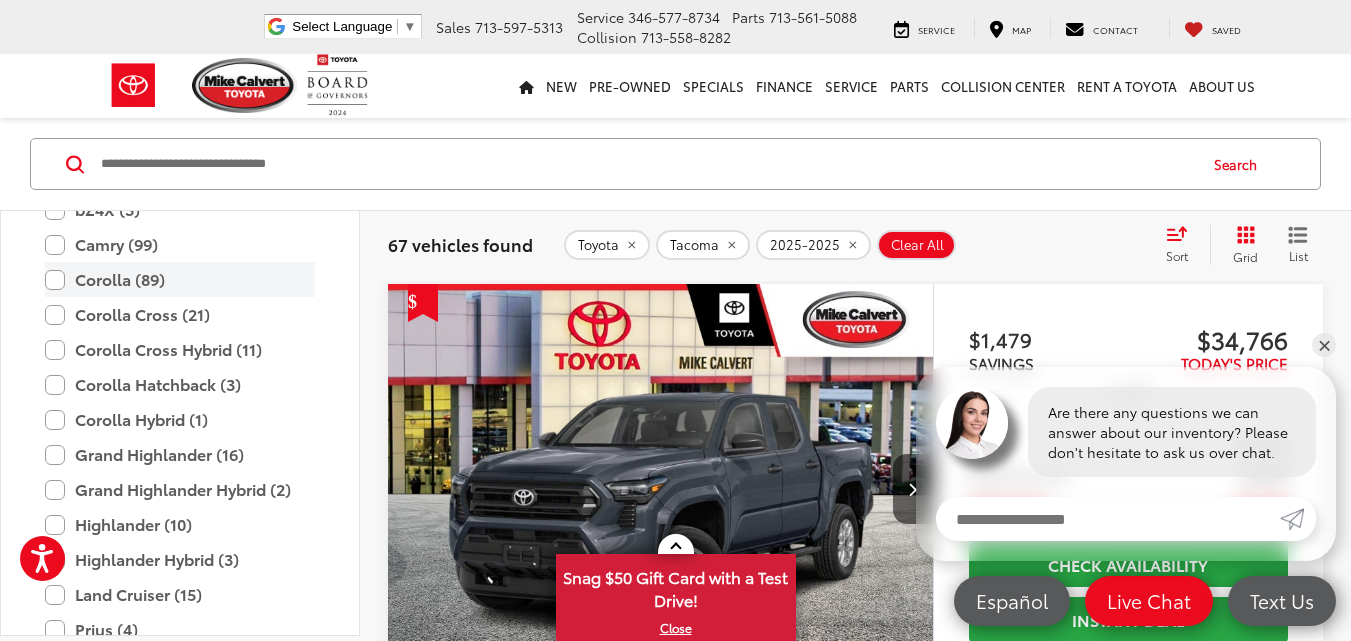 click on "Corolla (89)" at bounding box center (180, 279) 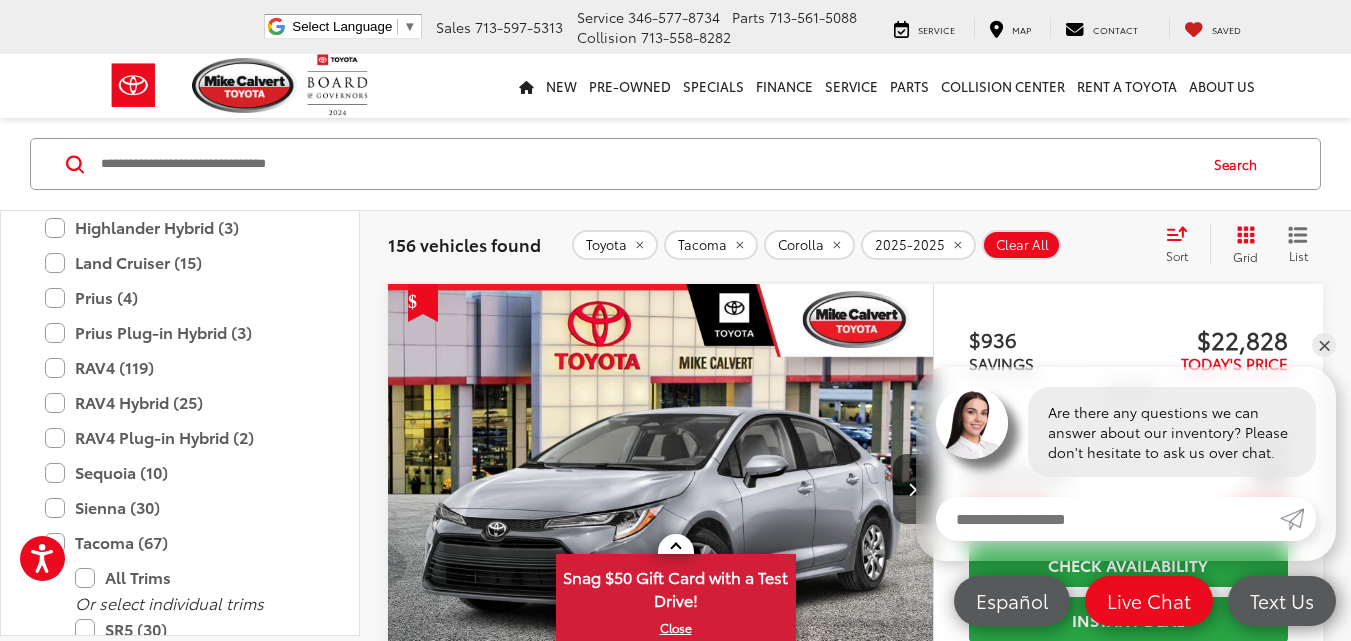 scroll, scrollTop: 788, scrollLeft: 0, axis: vertical 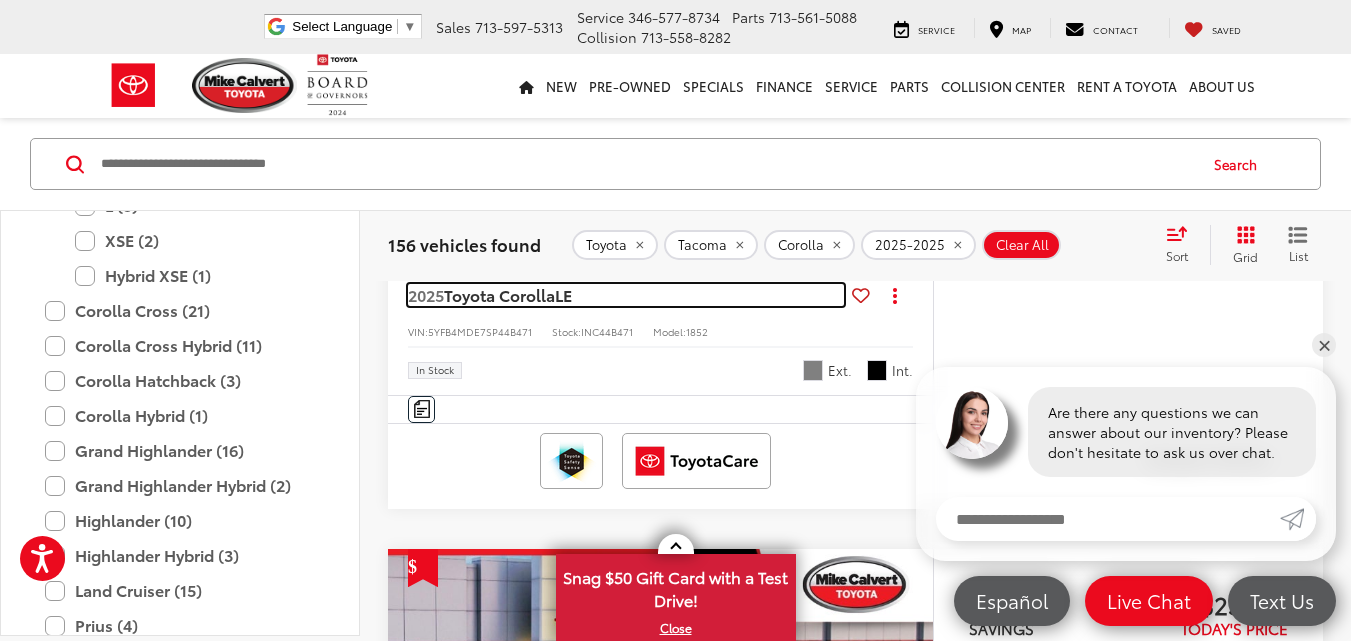 click on "Toyota Corolla" at bounding box center [499, 294] 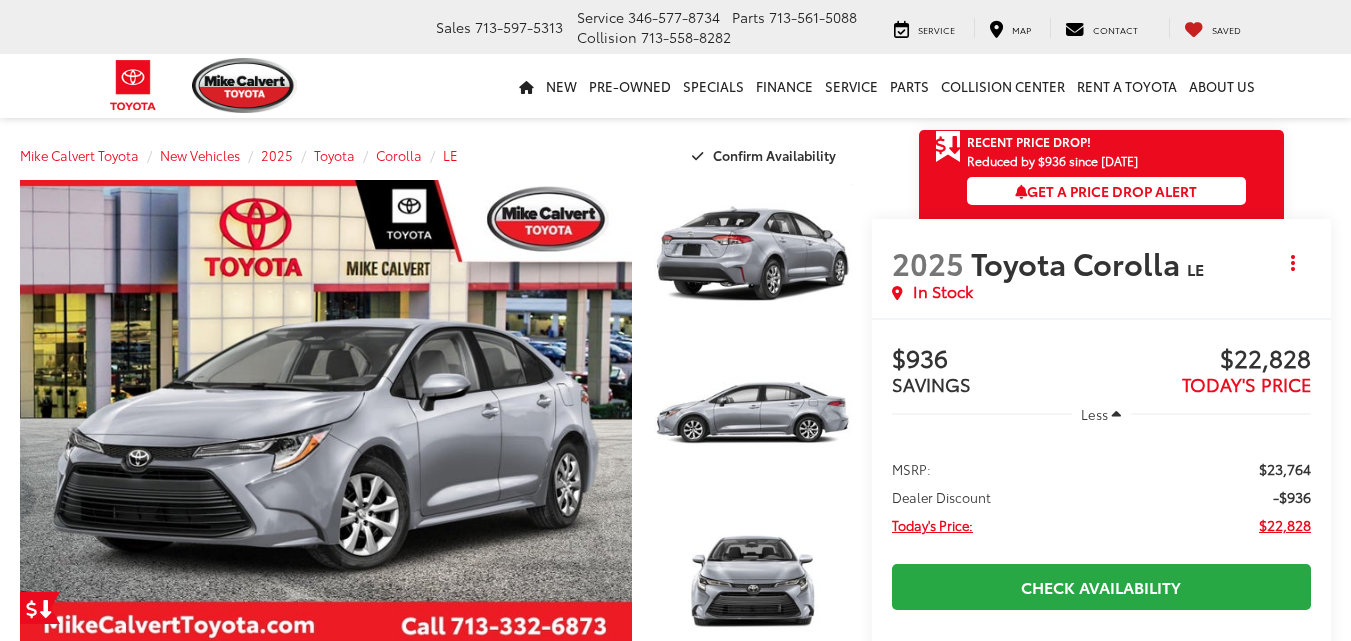 scroll, scrollTop: 0, scrollLeft: 0, axis: both 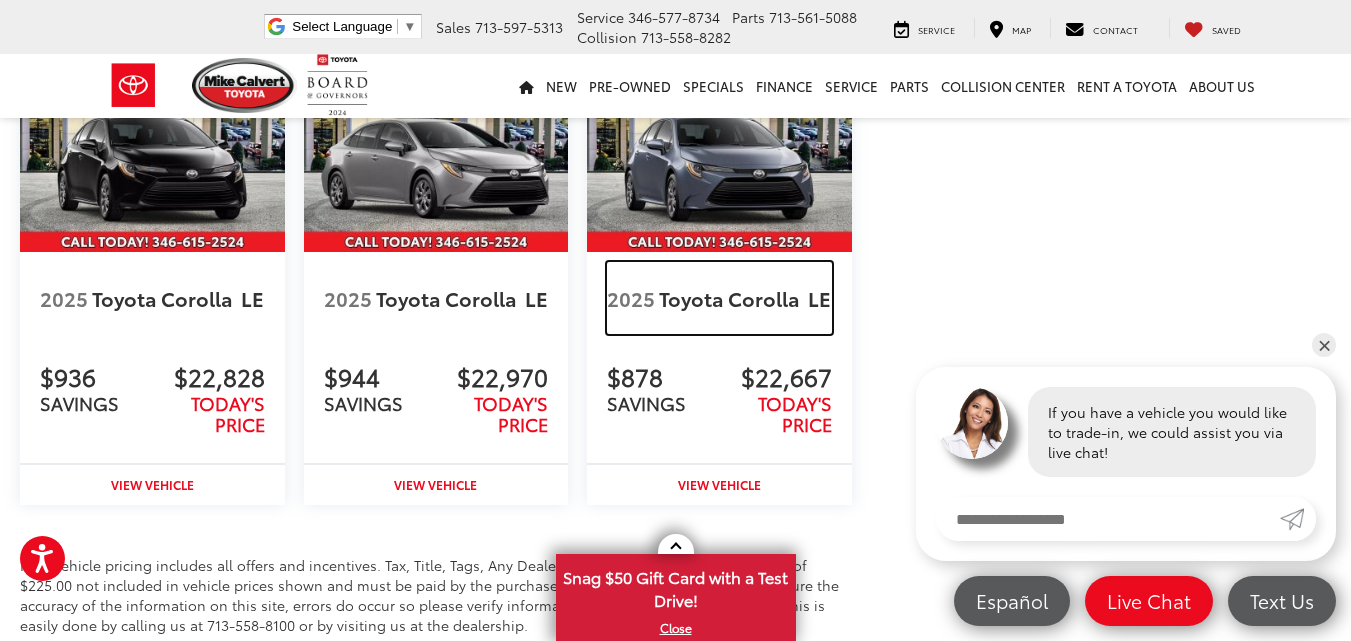 click on "Toyota Corolla" at bounding box center [731, 298] 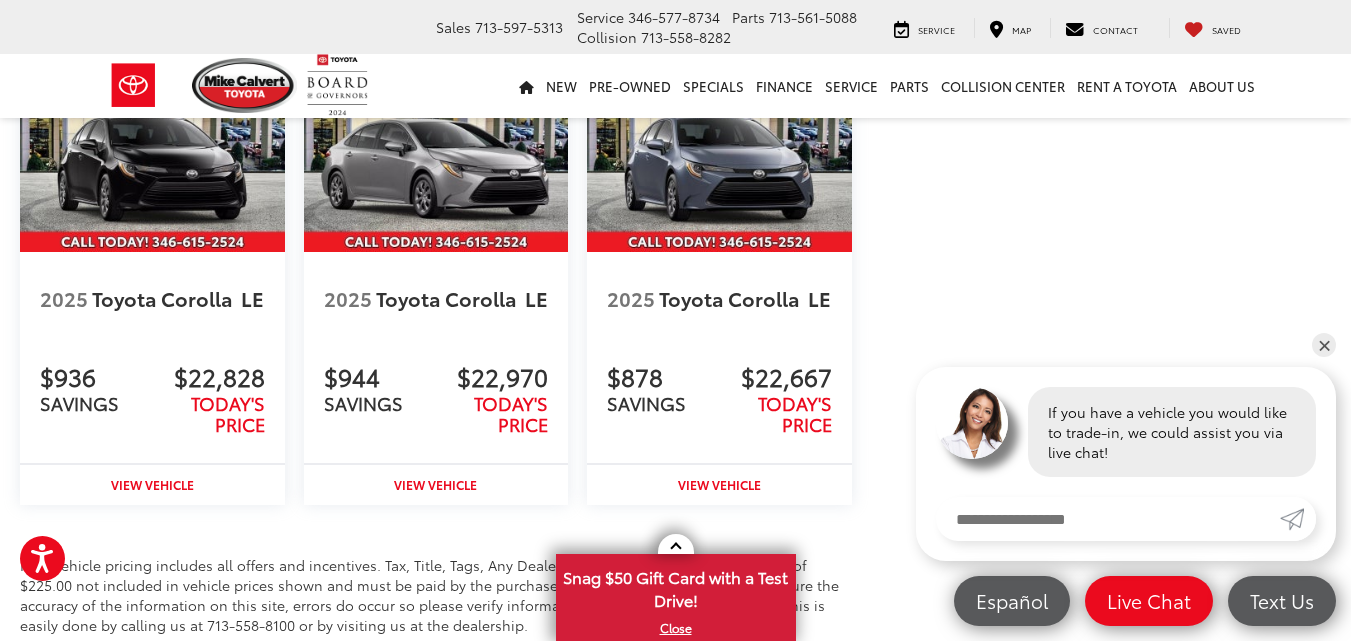 scroll, scrollTop: 2361, scrollLeft: 0, axis: vertical 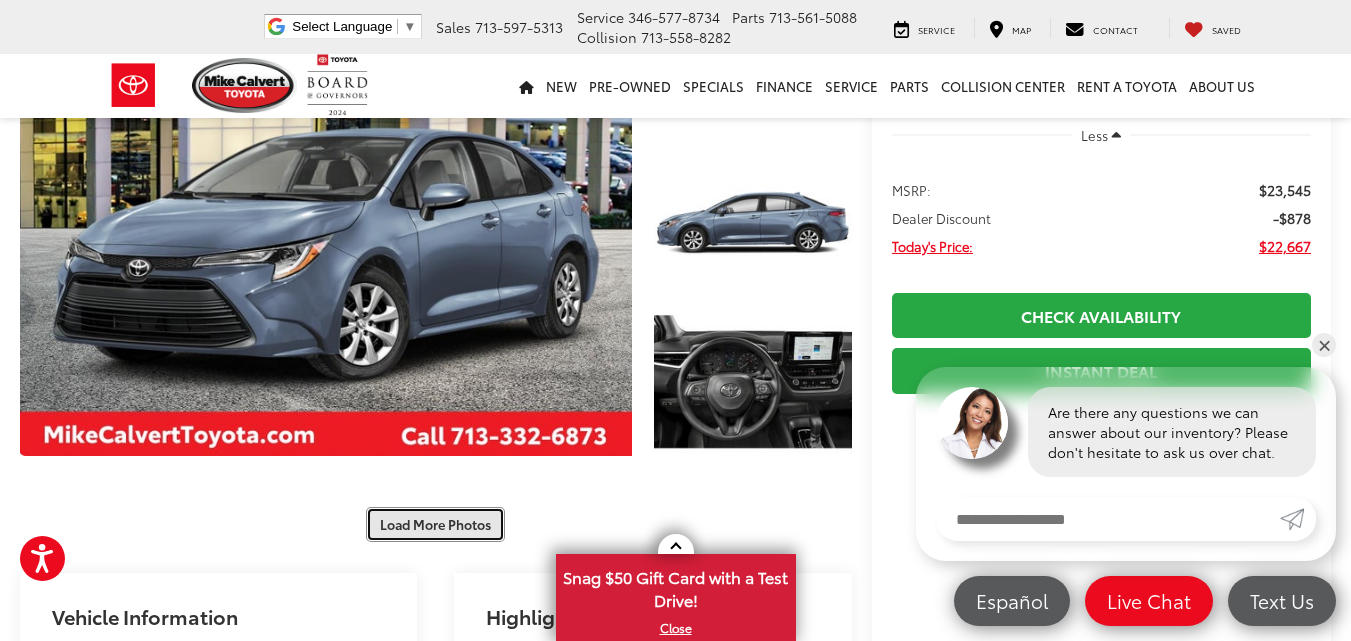 click on "Load More Photos" at bounding box center [435, 524] 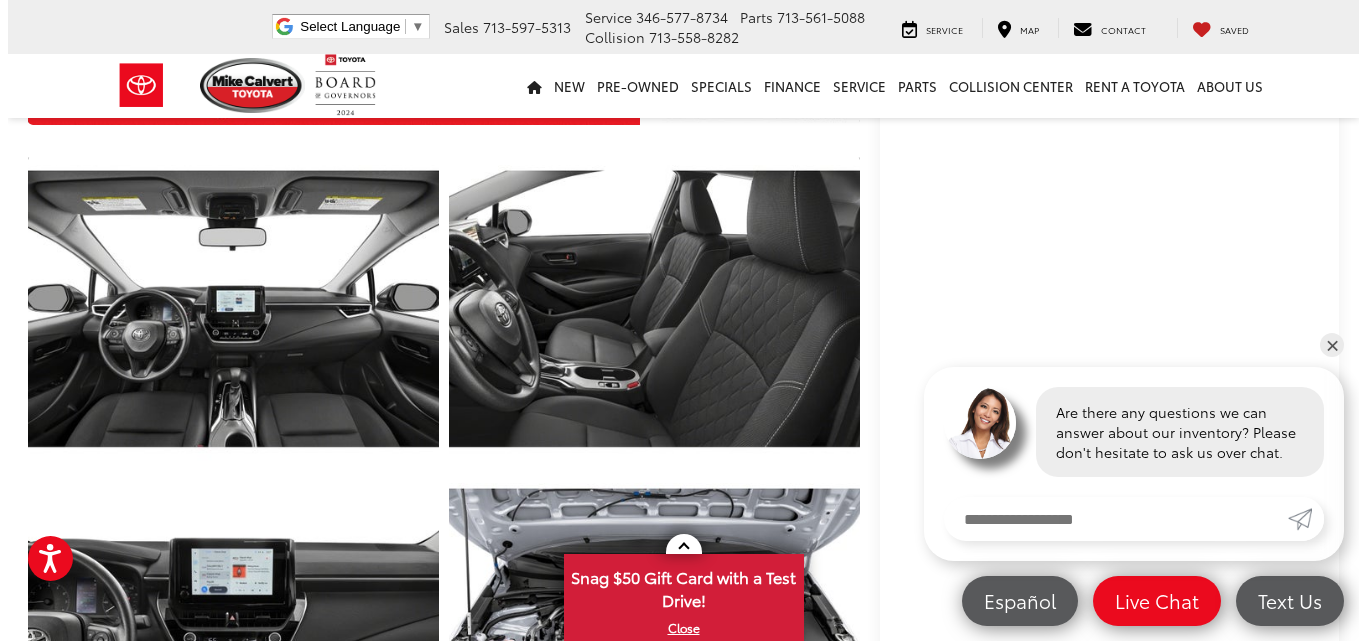 scroll, scrollTop: 528, scrollLeft: 0, axis: vertical 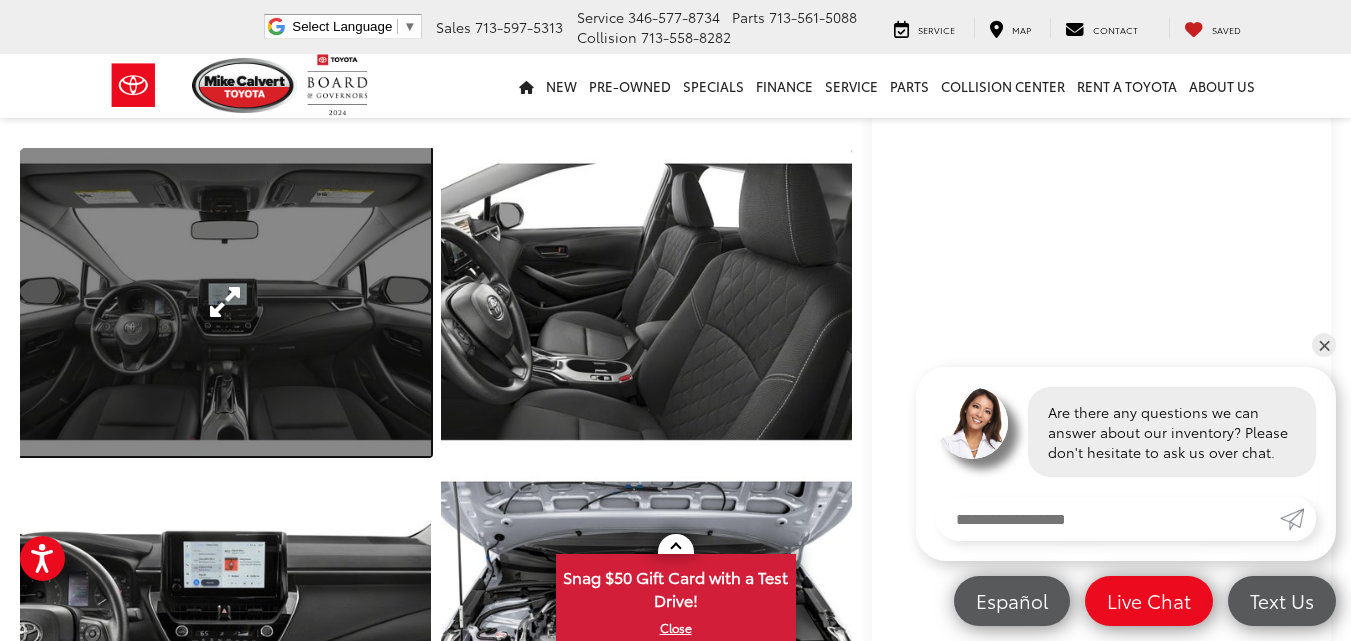 click at bounding box center [225, 302] 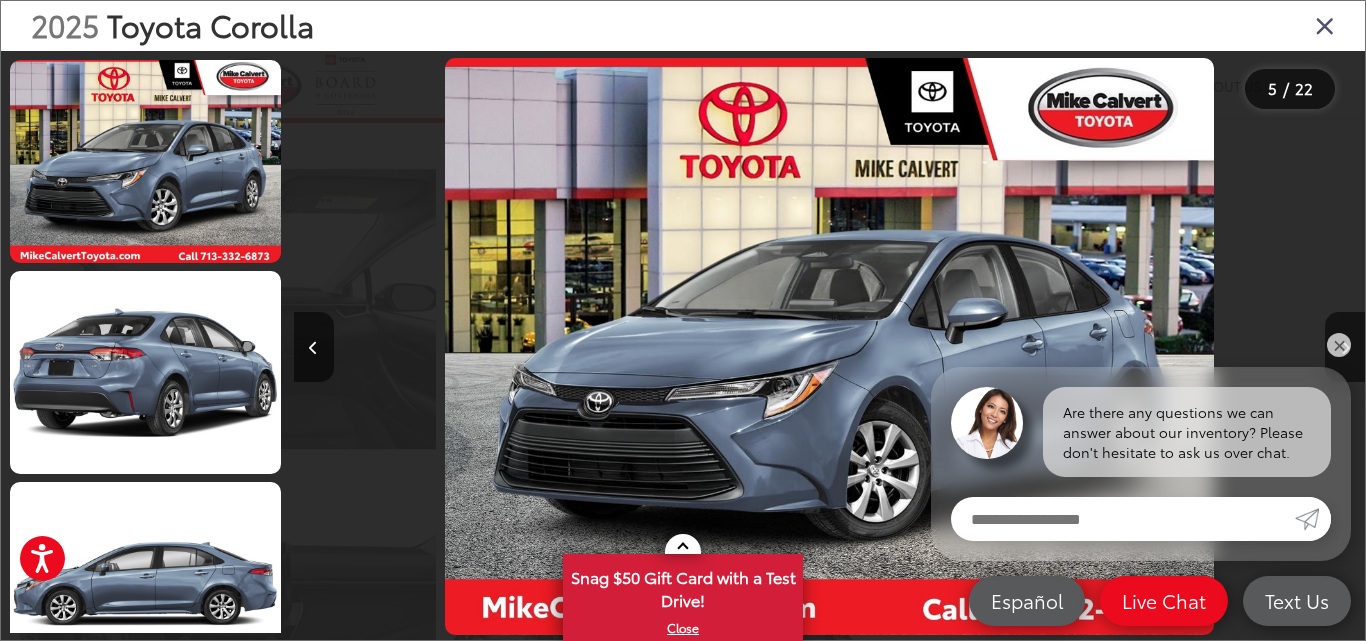 scroll, scrollTop: 679, scrollLeft: 0, axis: vertical 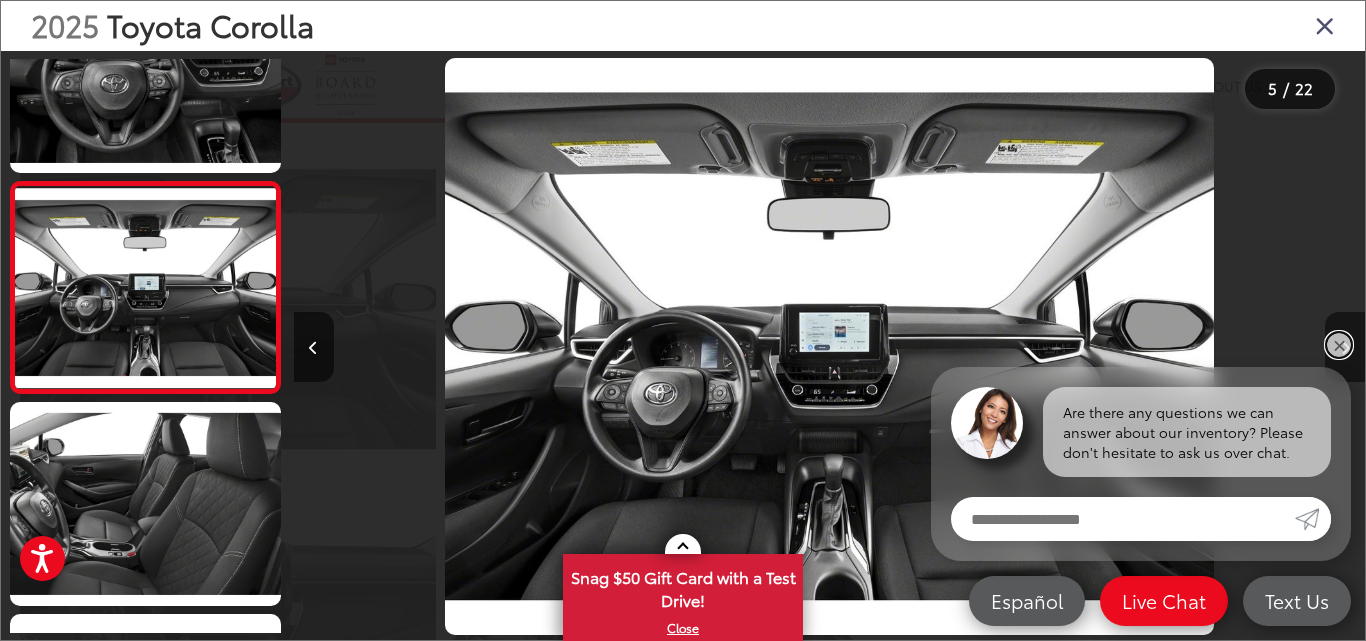 click on "✕" at bounding box center (1339, 345) 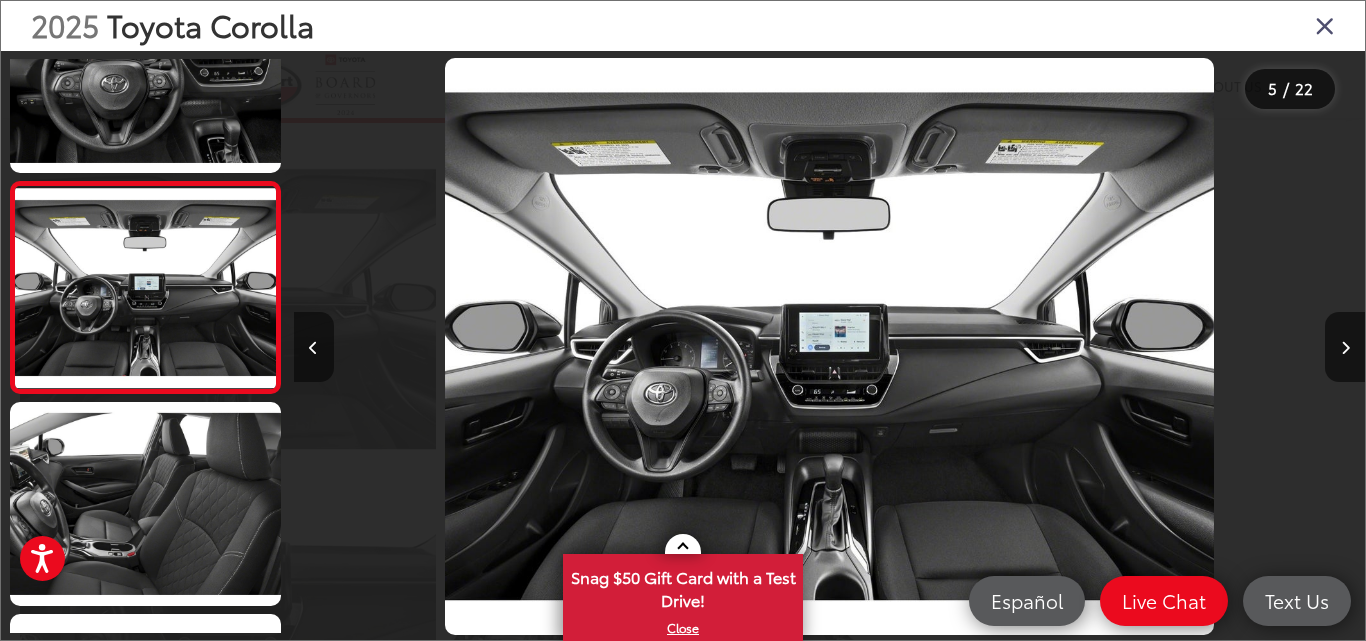 click at bounding box center (314, 347) 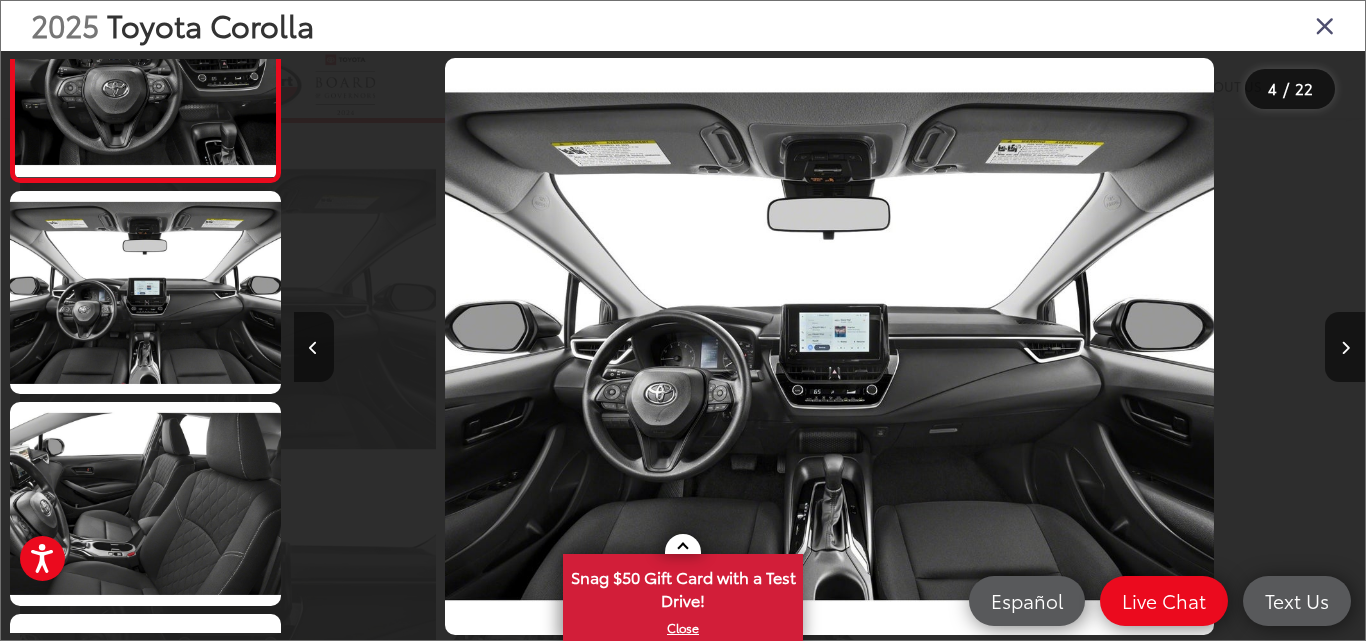 scroll, scrollTop: 676, scrollLeft: 0, axis: vertical 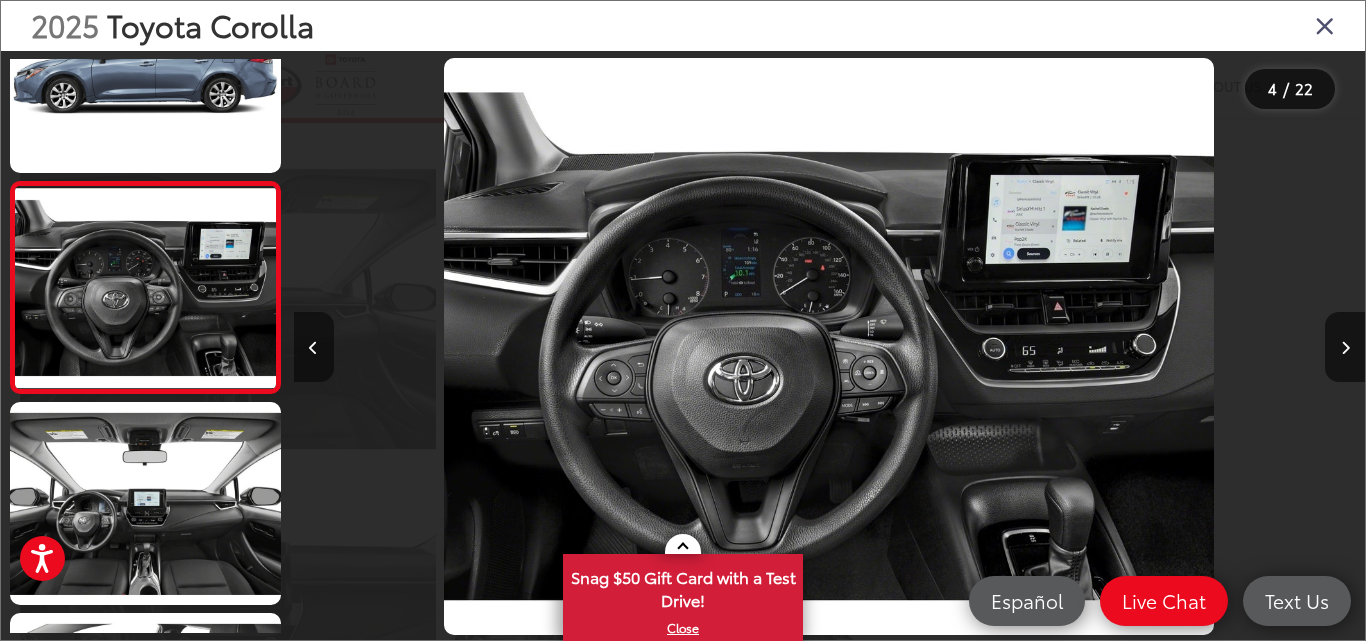 click at bounding box center [314, 347] 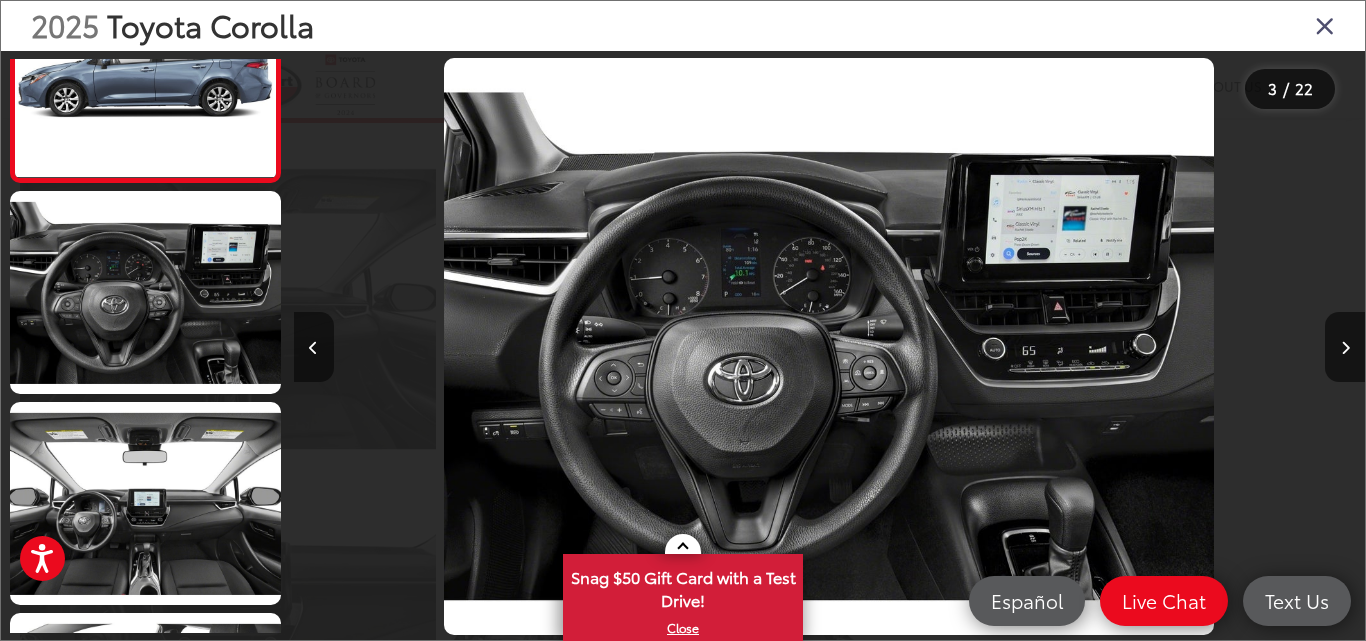 scroll, scrollTop: 316, scrollLeft: 0, axis: vertical 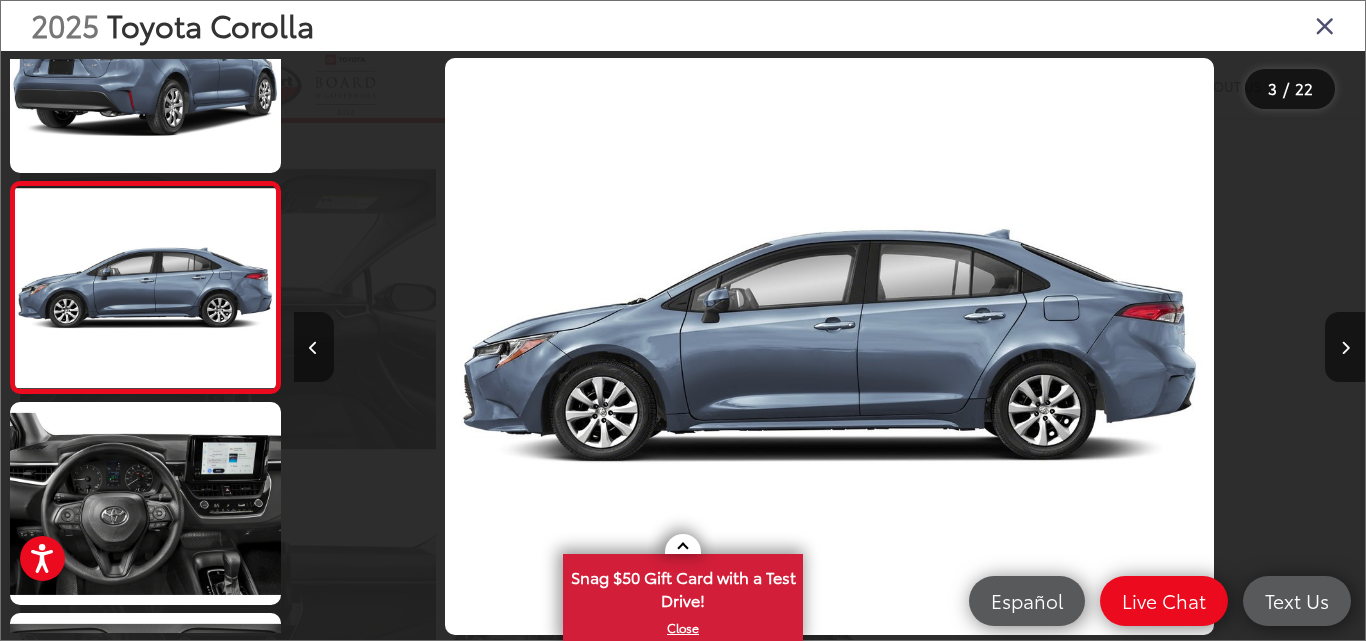 click at bounding box center [313, 348] 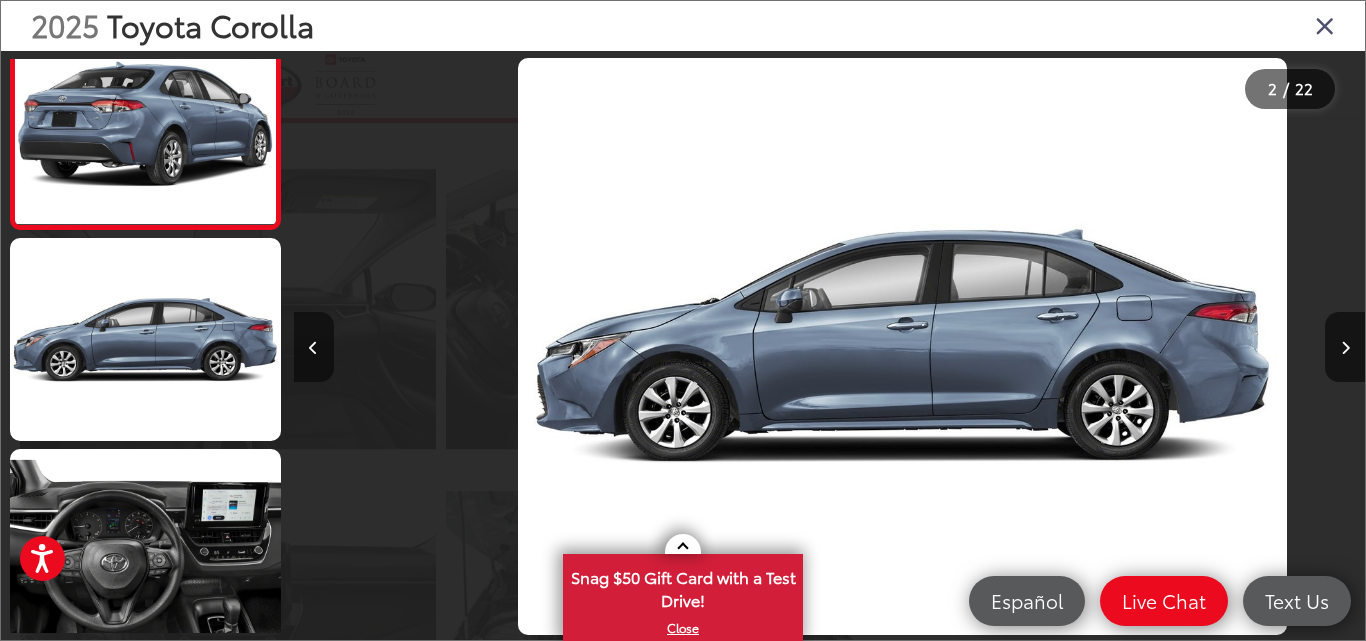scroll, scrollTop: 136, scrollLeft: 0, axis: vertical 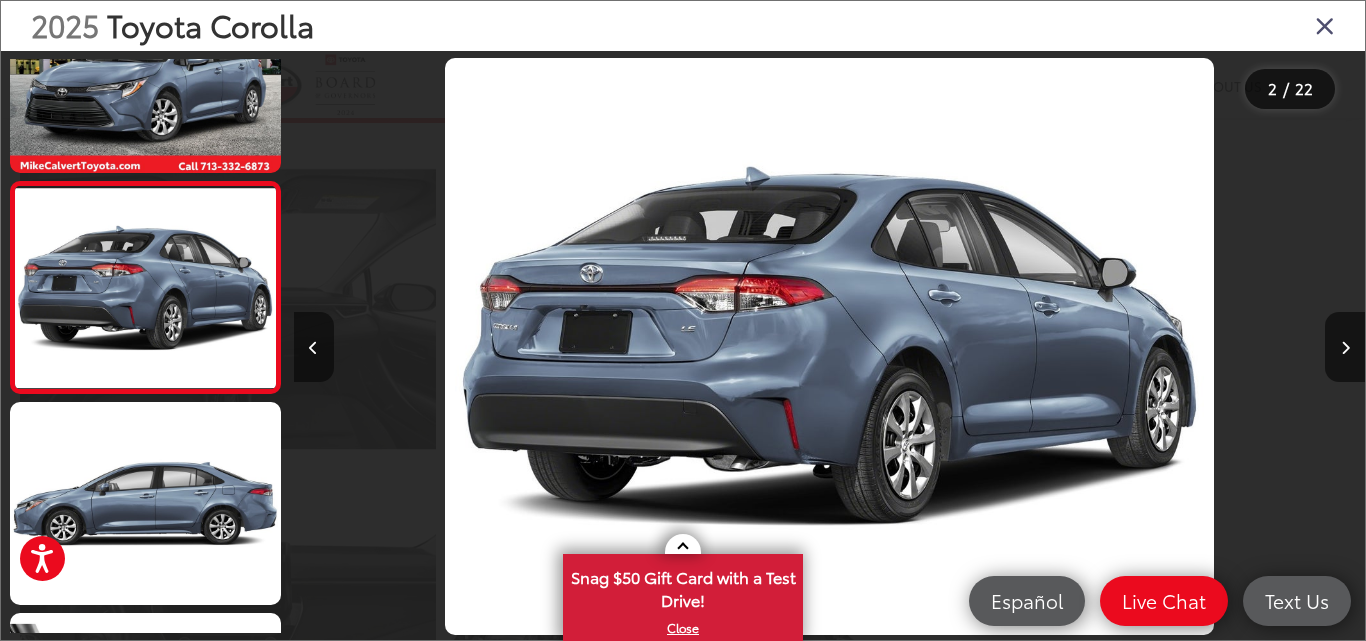 click at bounding box center [313, 348] 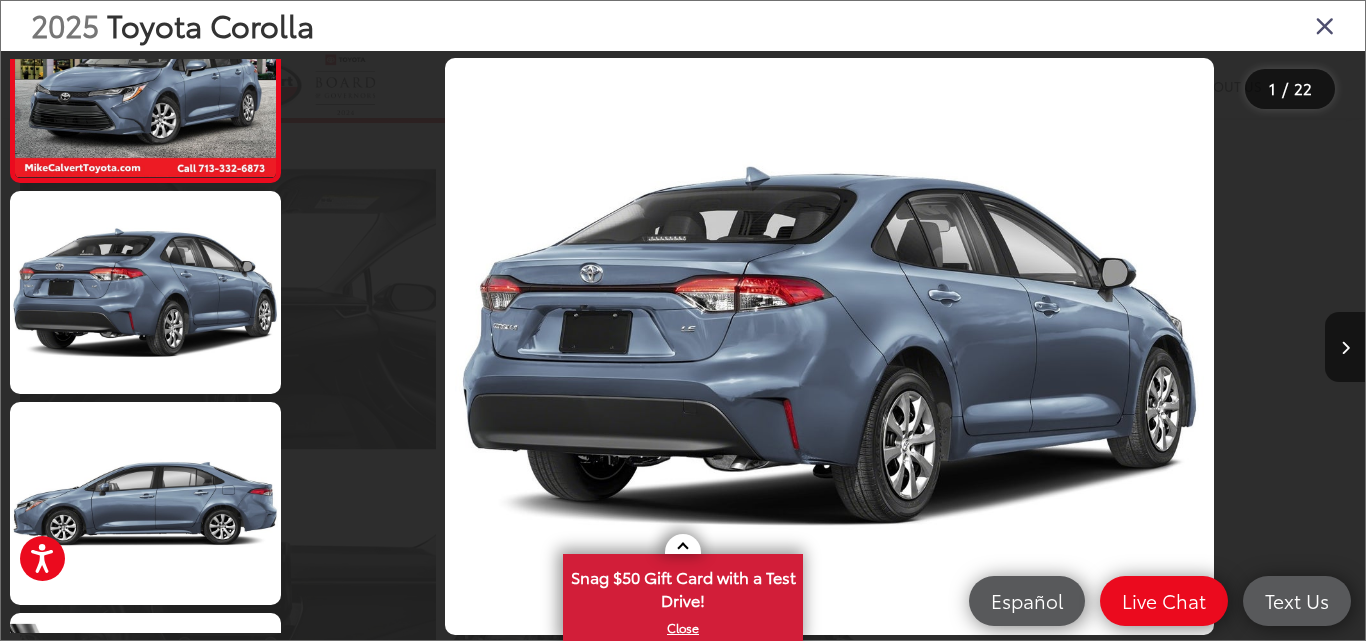 scroll, scrollTop: 29, scrollLeft: 0, axis: vertical 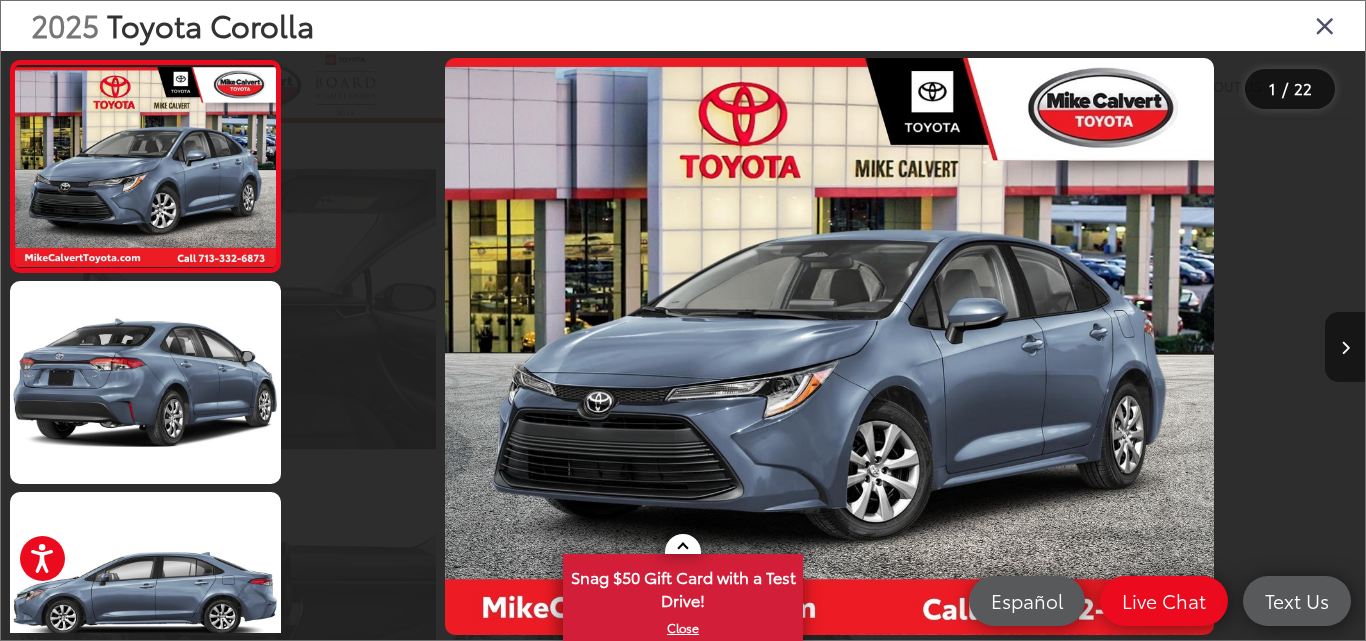 click at bounding box center (1345, 347) 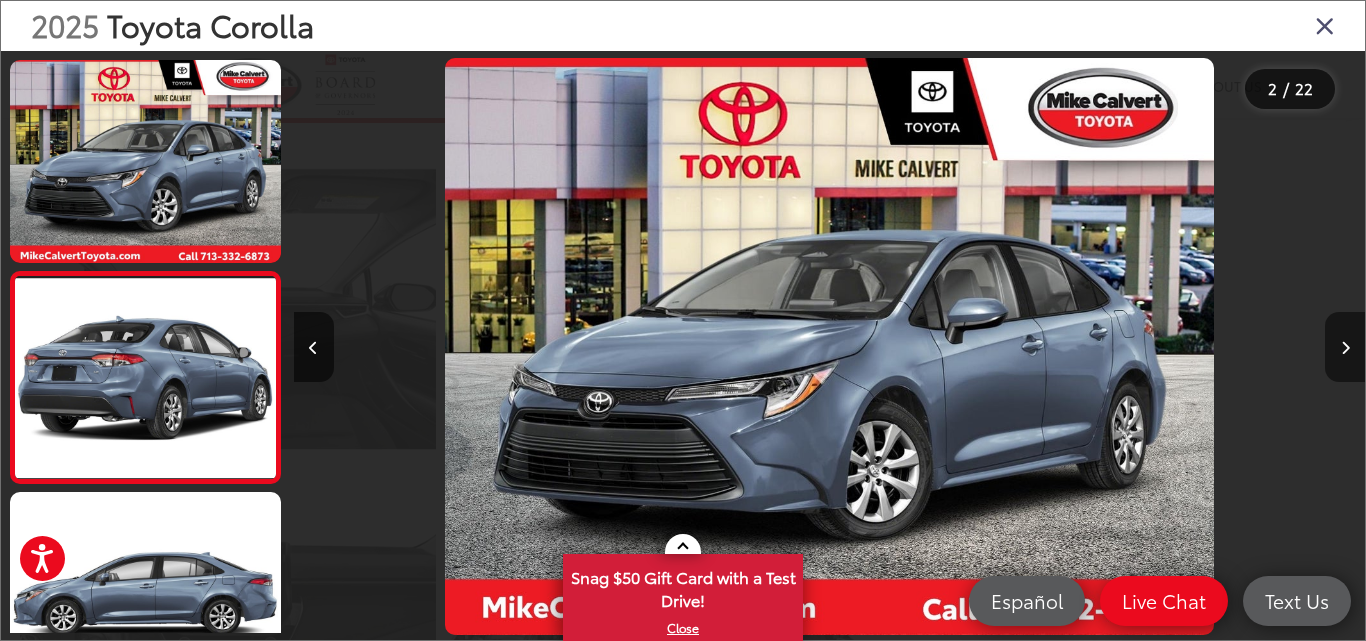 scroll, scrollTop: 0, scrollLeft: 405, axis: horizontal 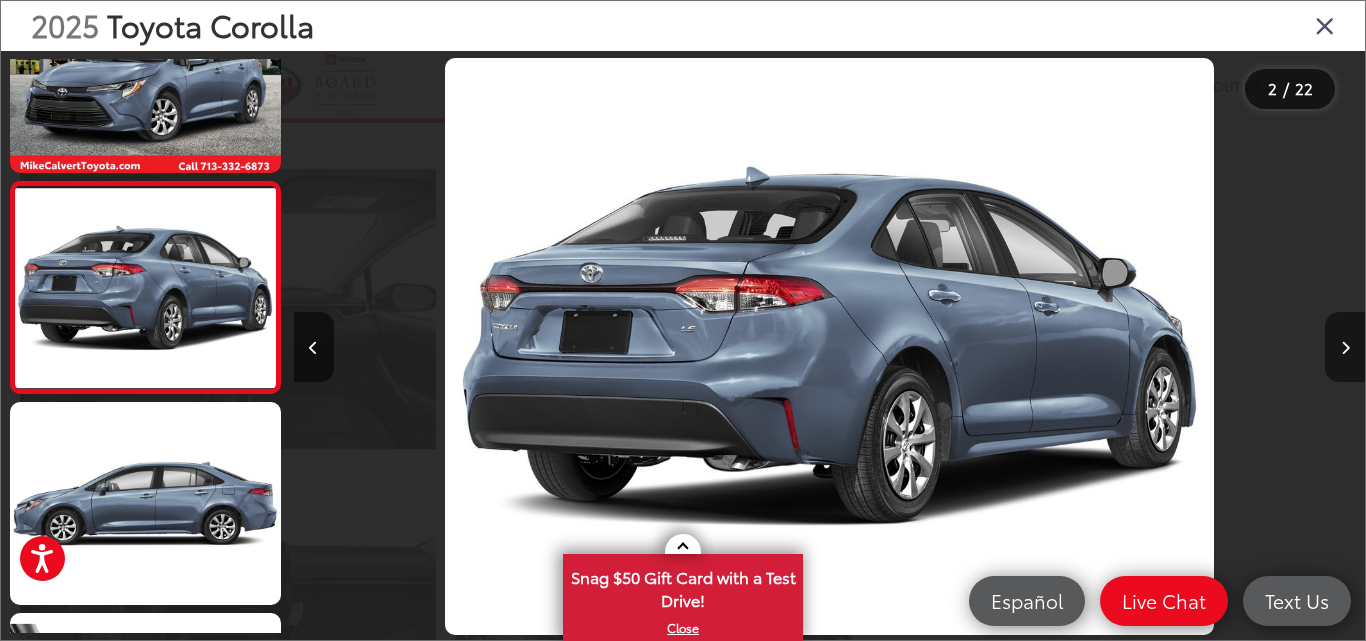 click at bounding box center [1345, 347] 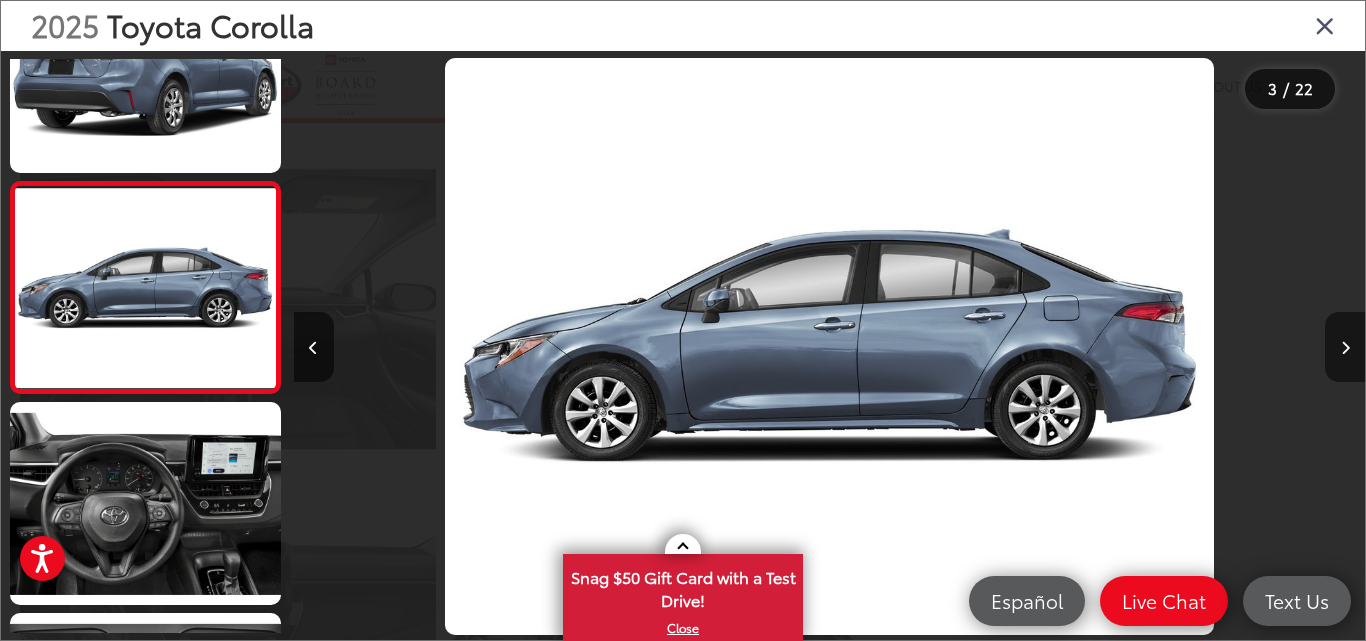 click at bounding box center (1345, 348) 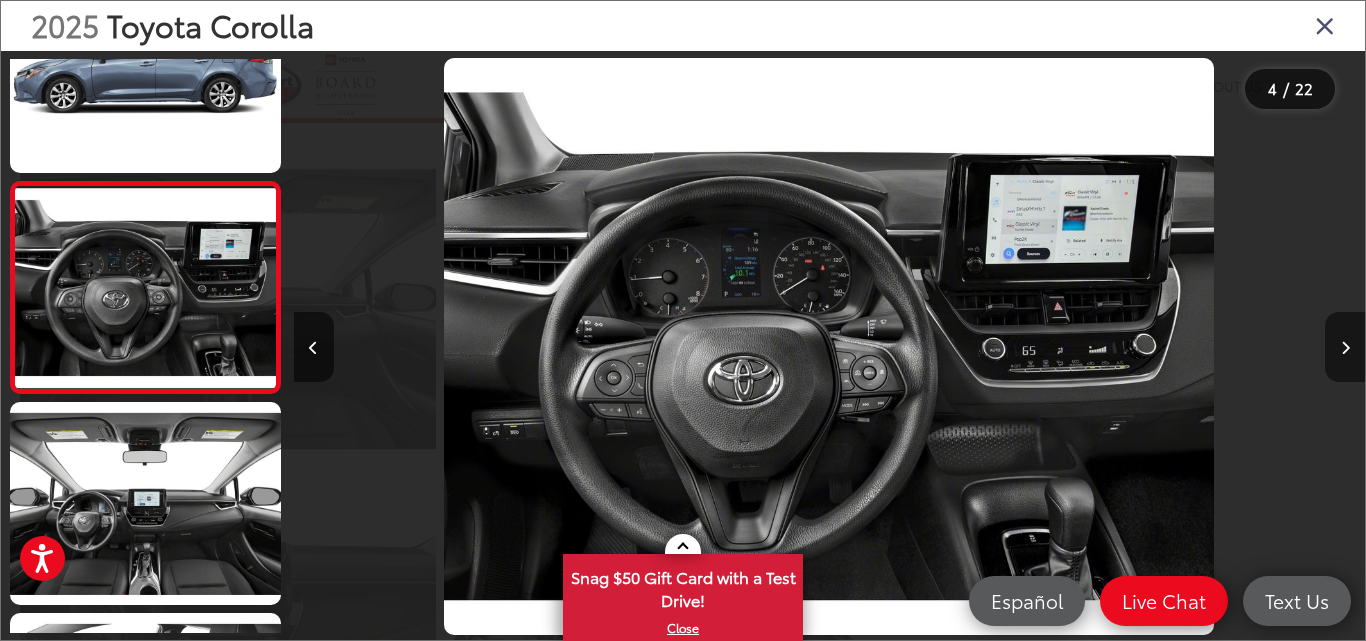 click at bounding box center [1345, 348] 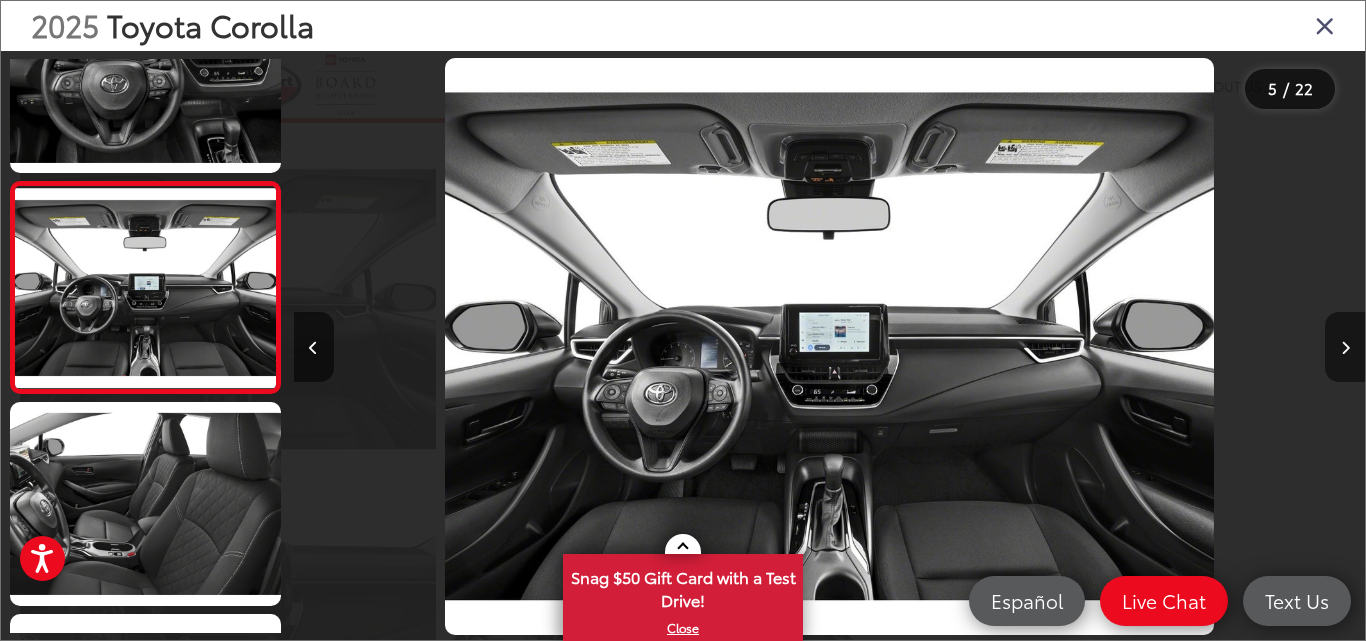 click at bounding box center (1345, 348) 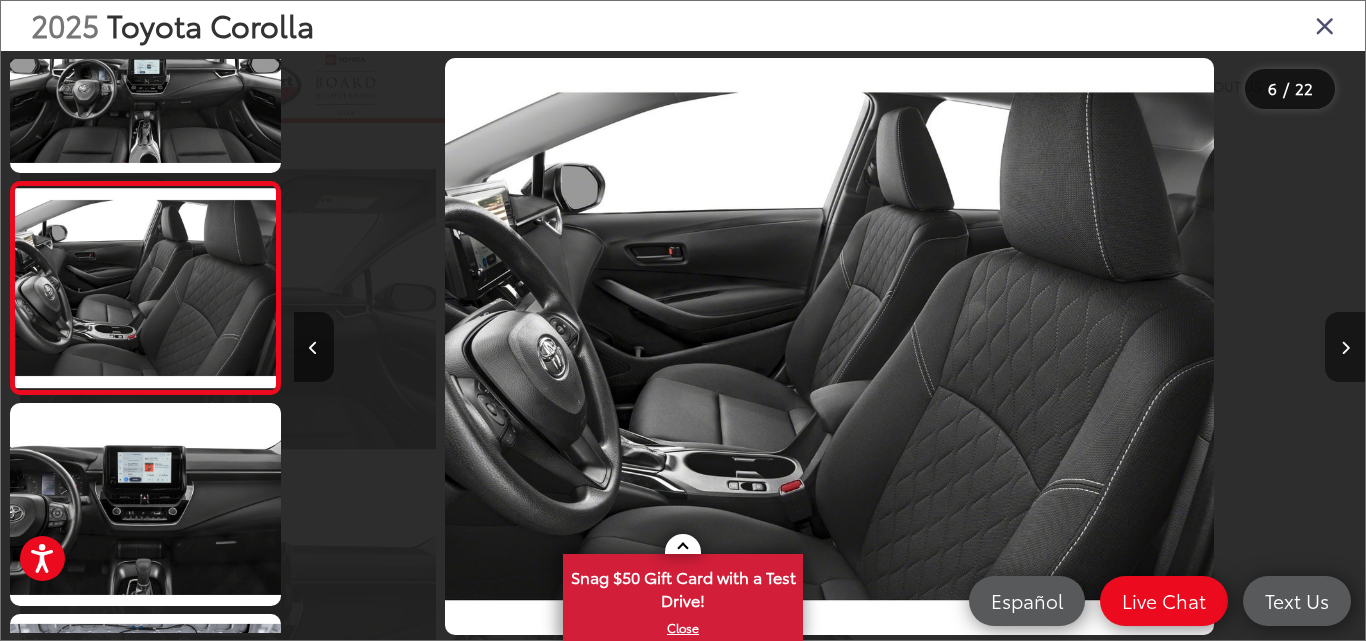 click at bounding box center (1345, 348) 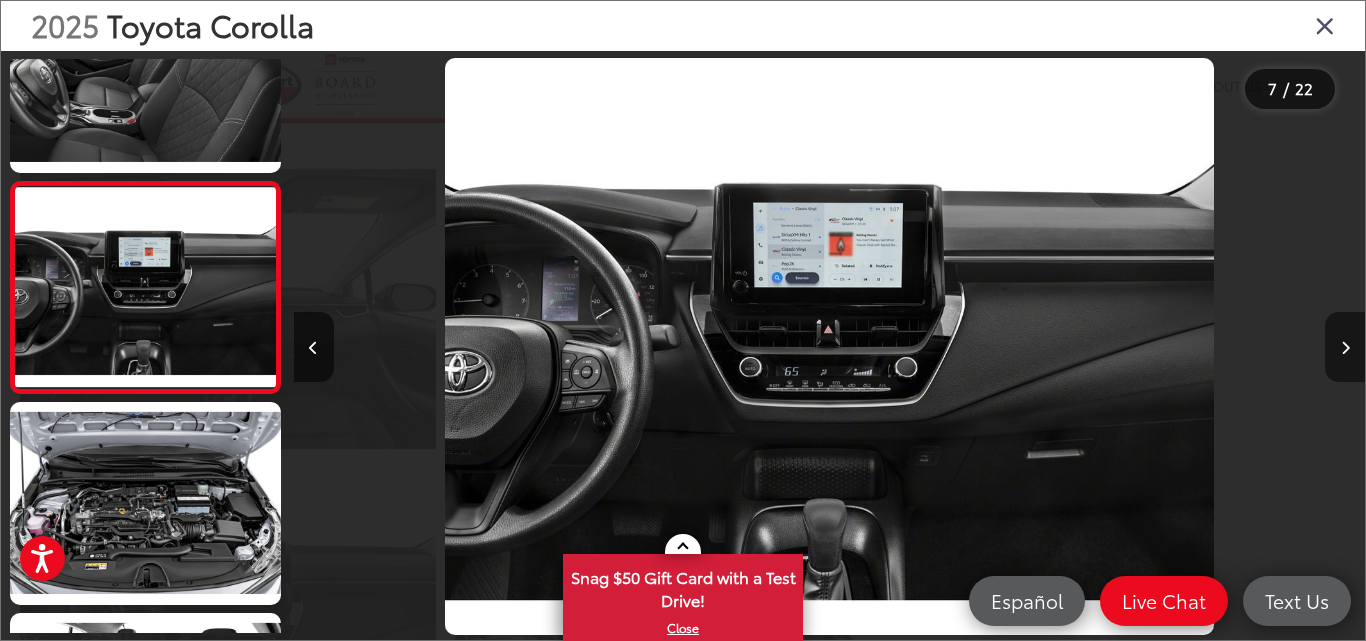click at bounding box center (1345, 348) 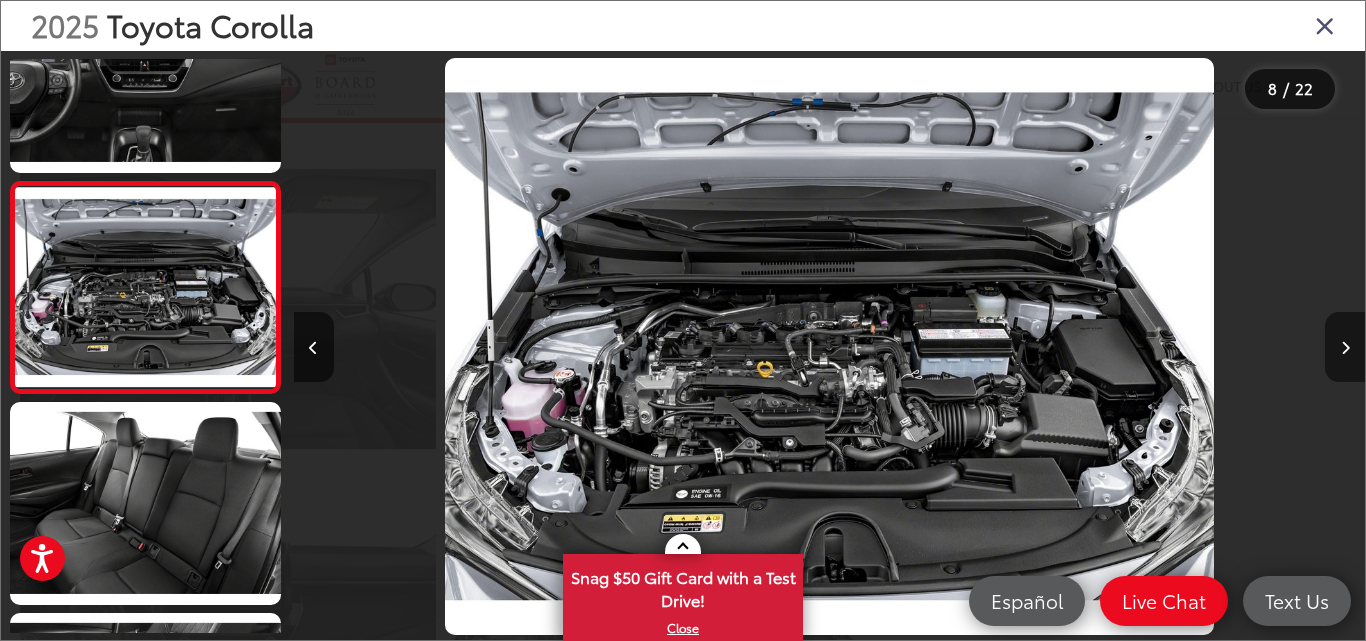 click at bounding box center (1345, 348) 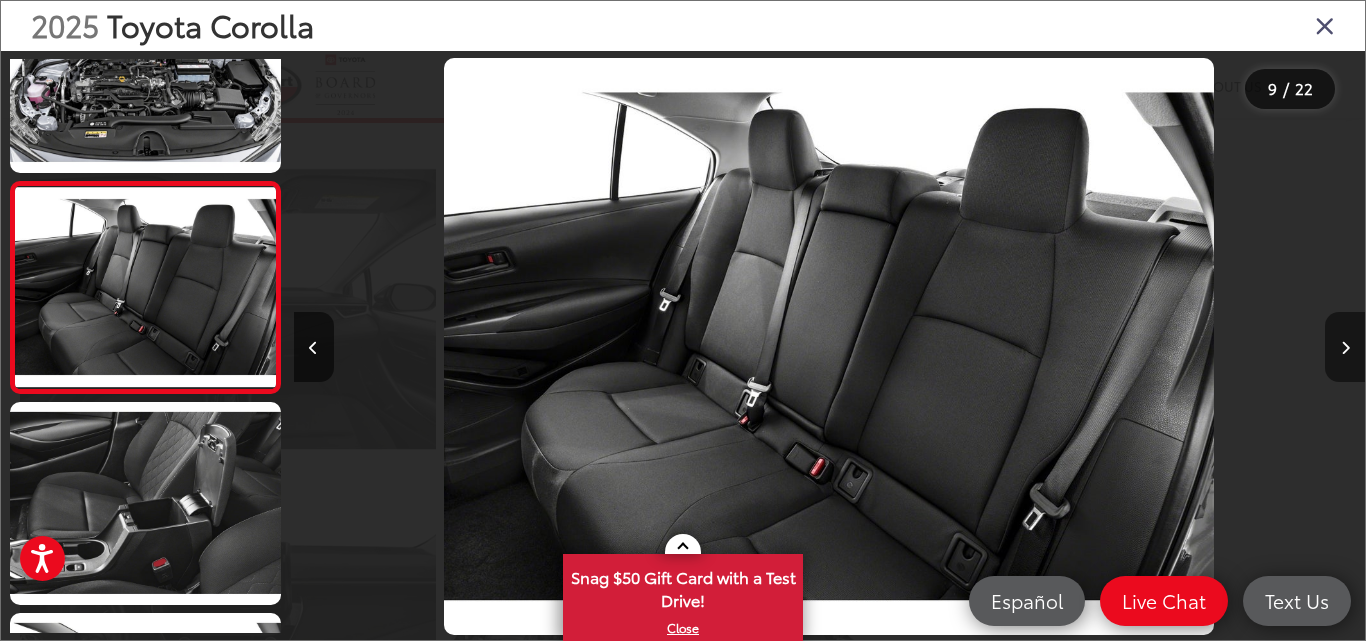 click at bounding box center [1345, 348] 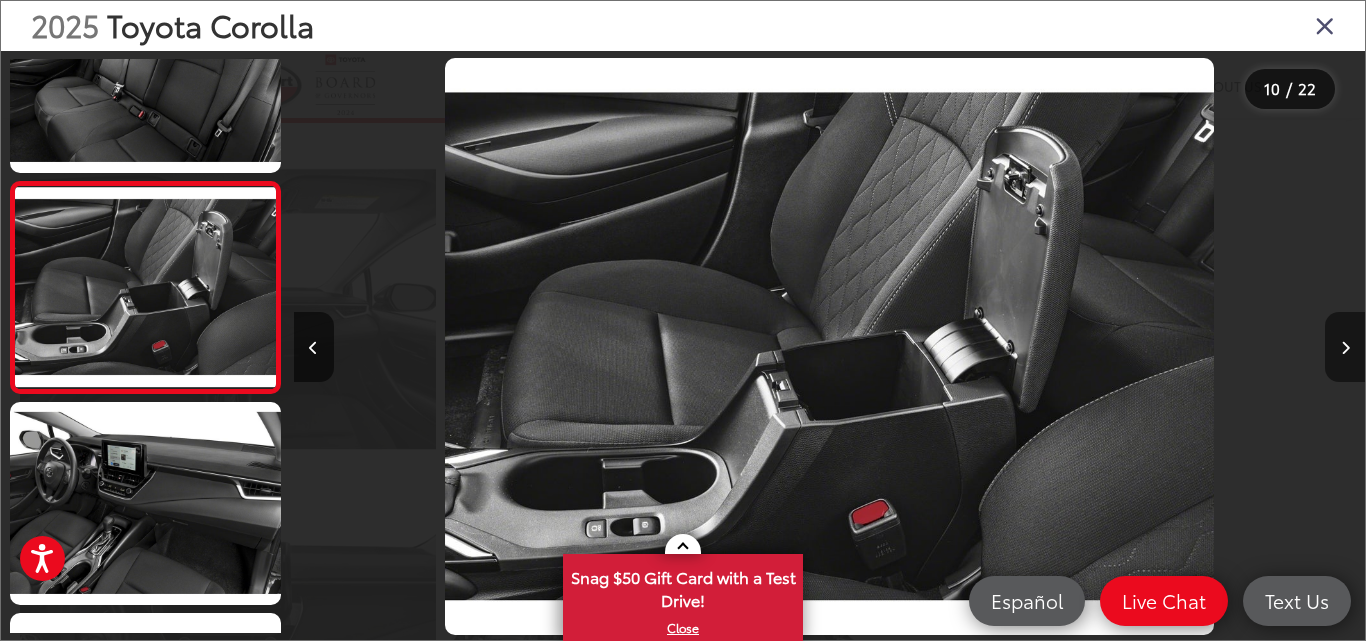 click at bounding box center (1345, 348) 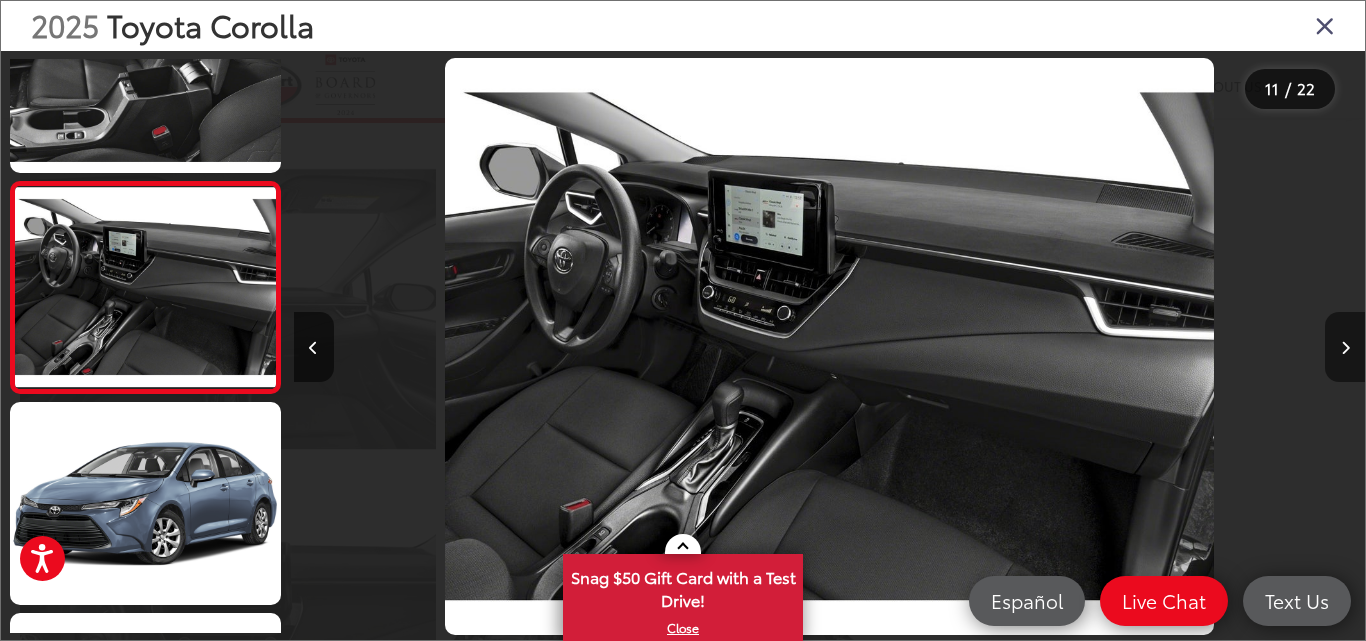 click at bounding box center [1345, 348] 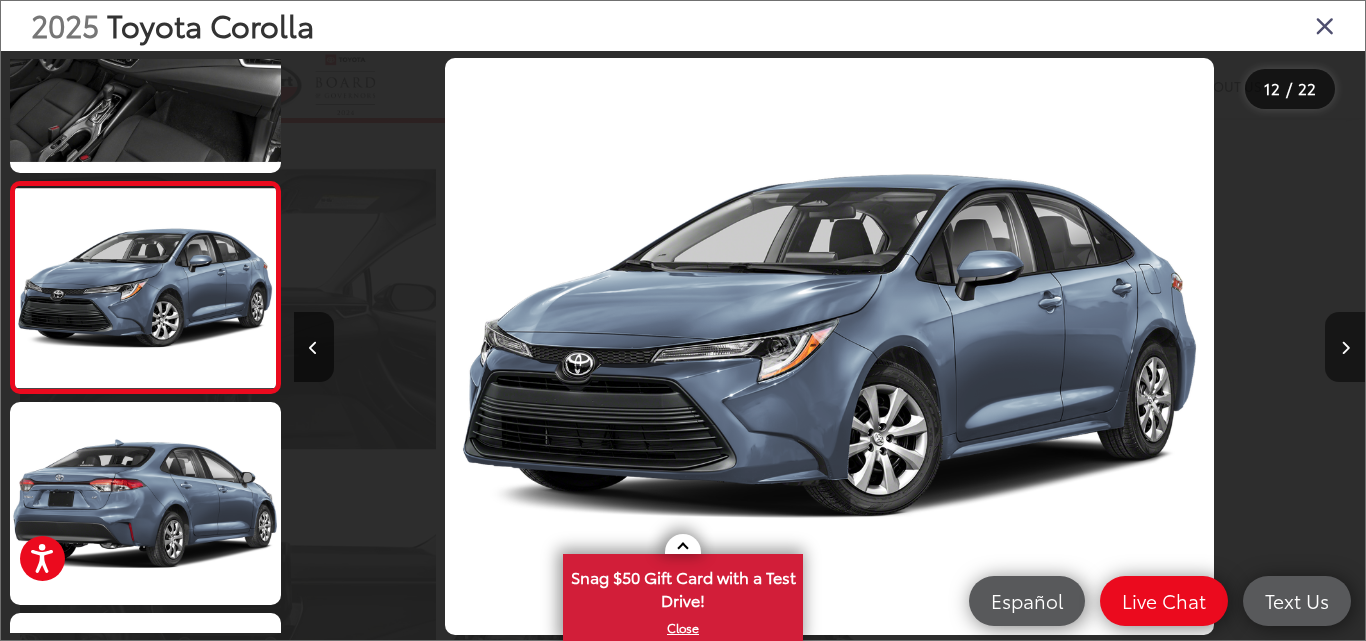 click at bounding box center [1345, 348] 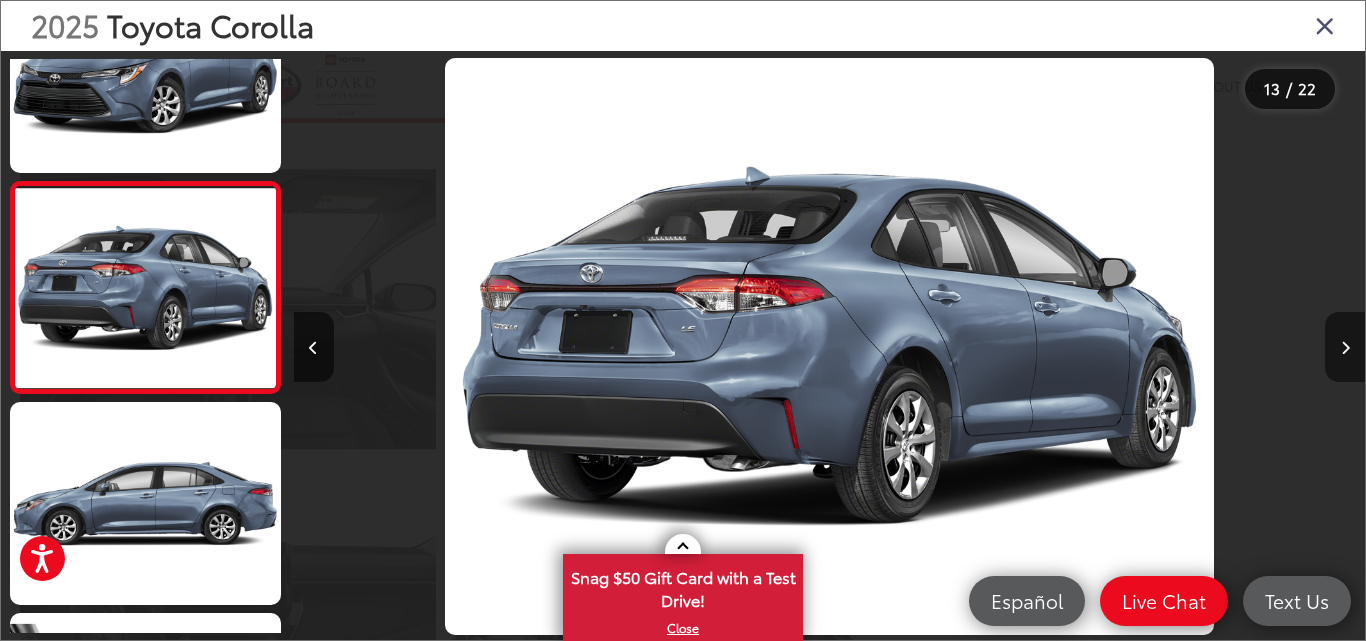 click at bounding box center [1345, 348] 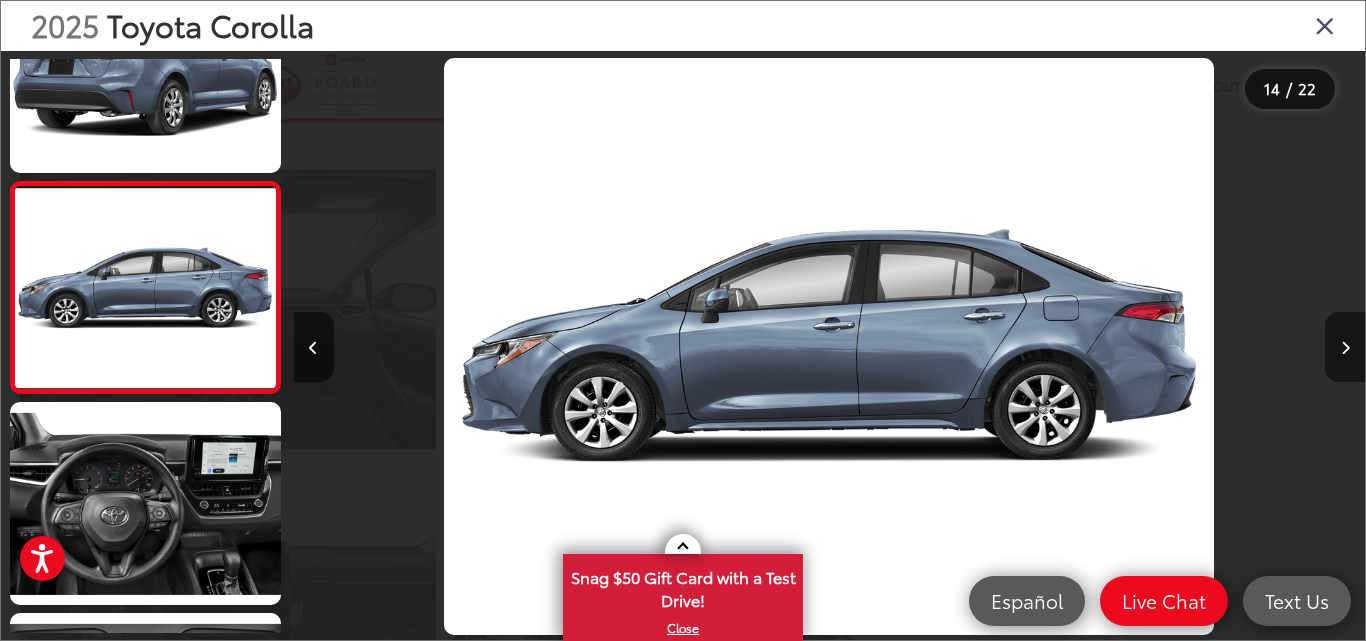 click at bounding box center (1345, 348) 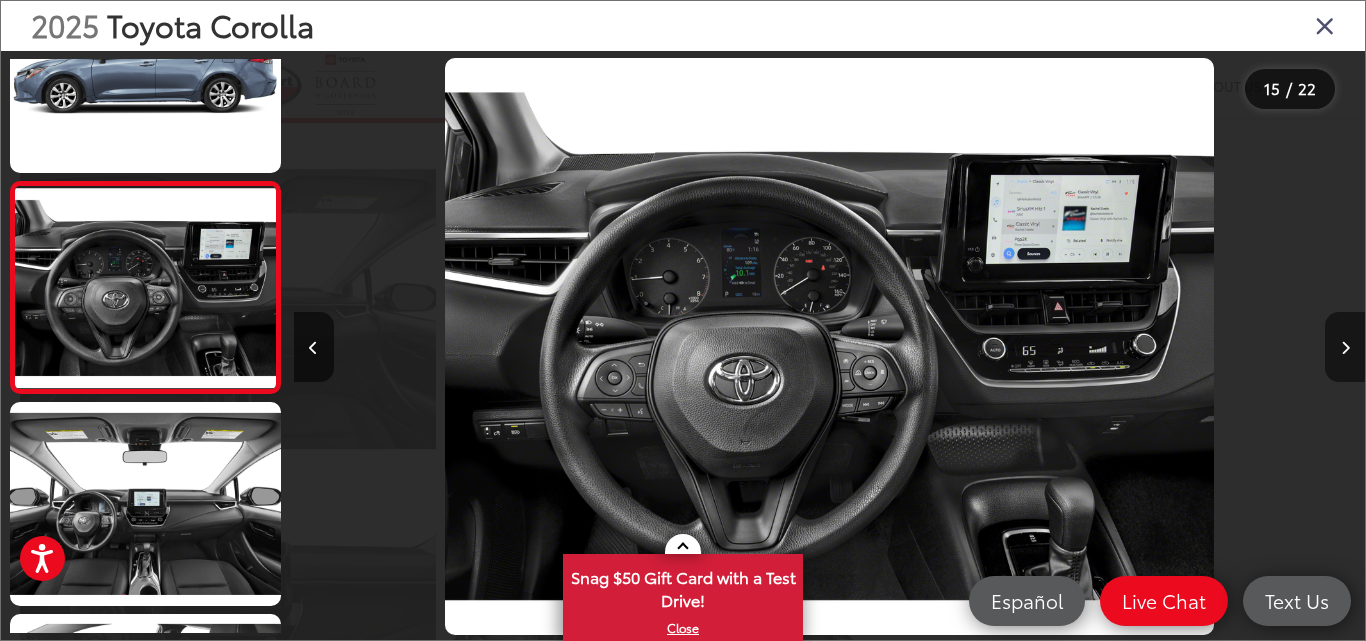 click at bounding box center (1345, 348) 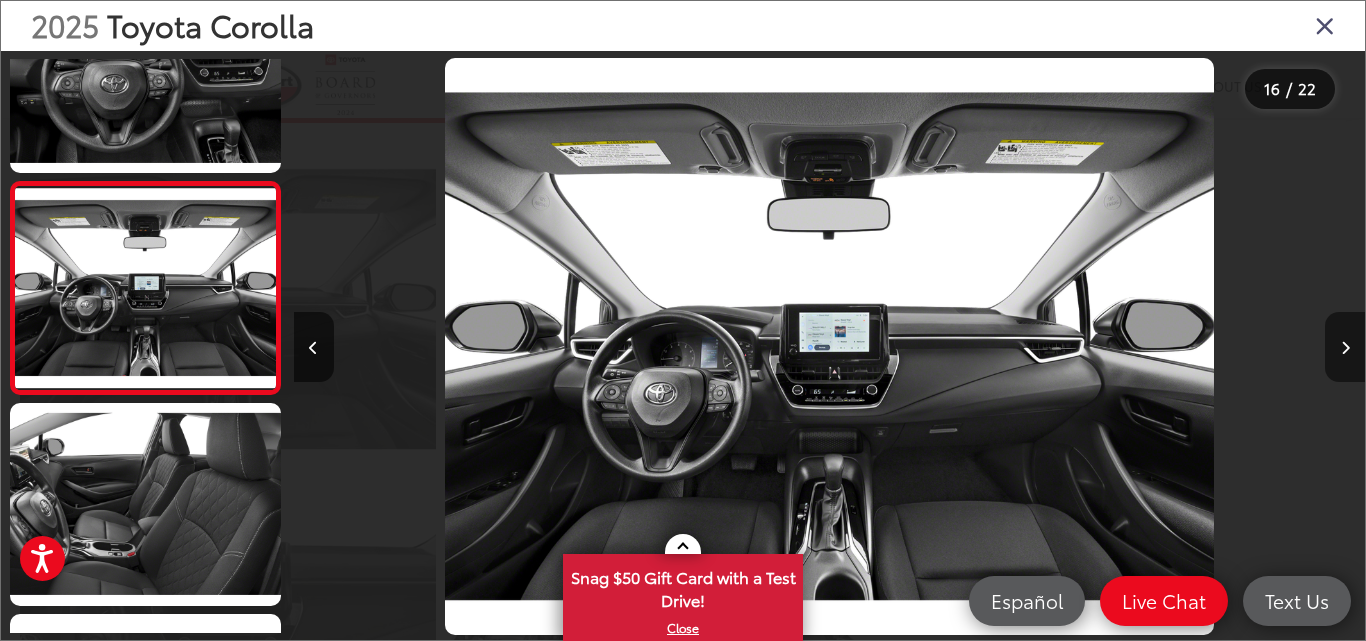 click at bounding box center [1345, 348] 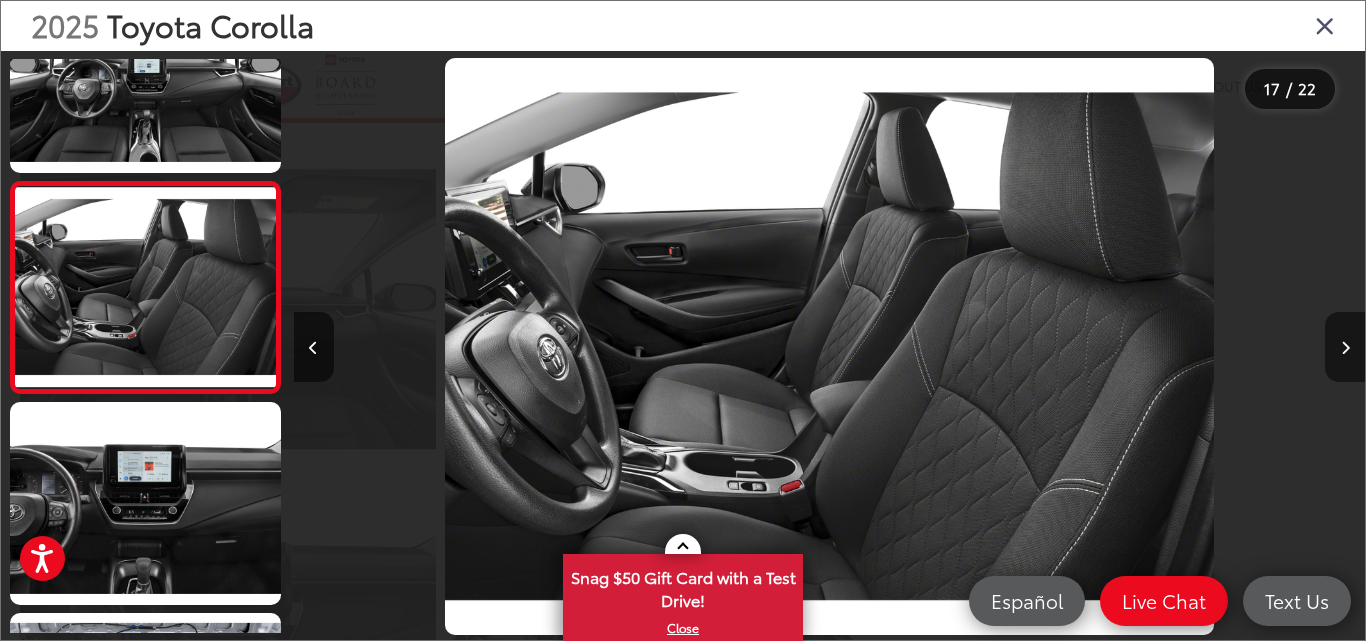 click at bounding box center [1345, 348] 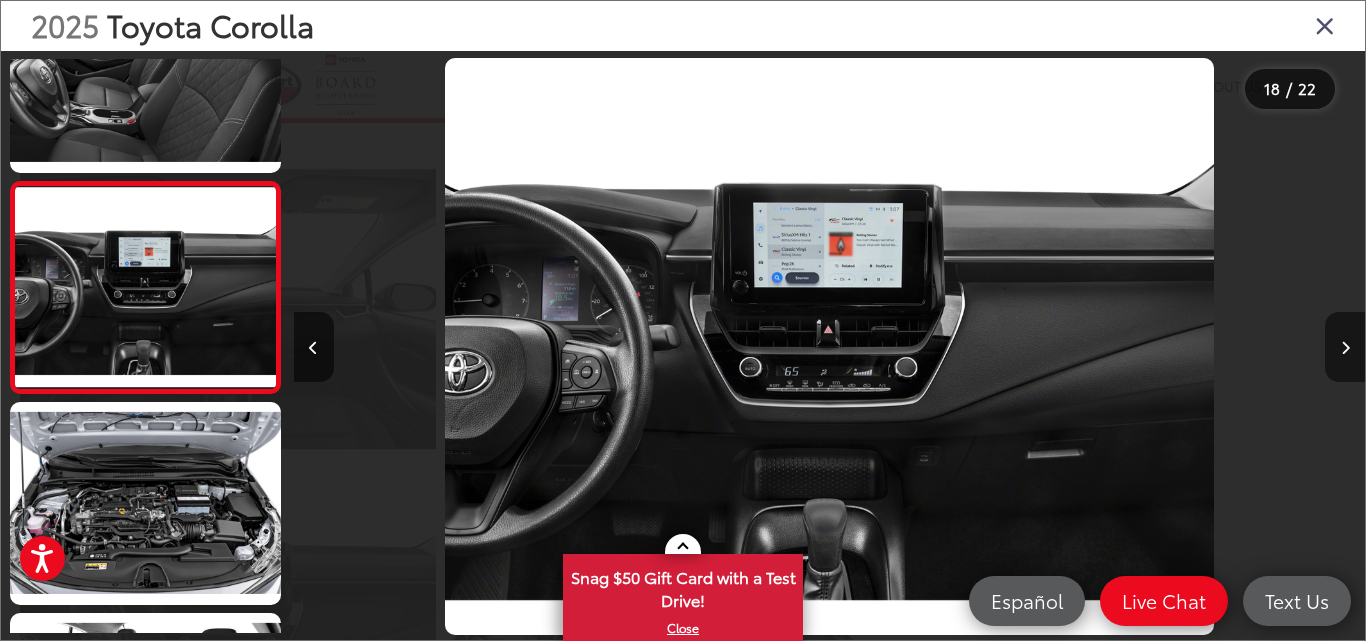 click at bounding box center [1345, 348] 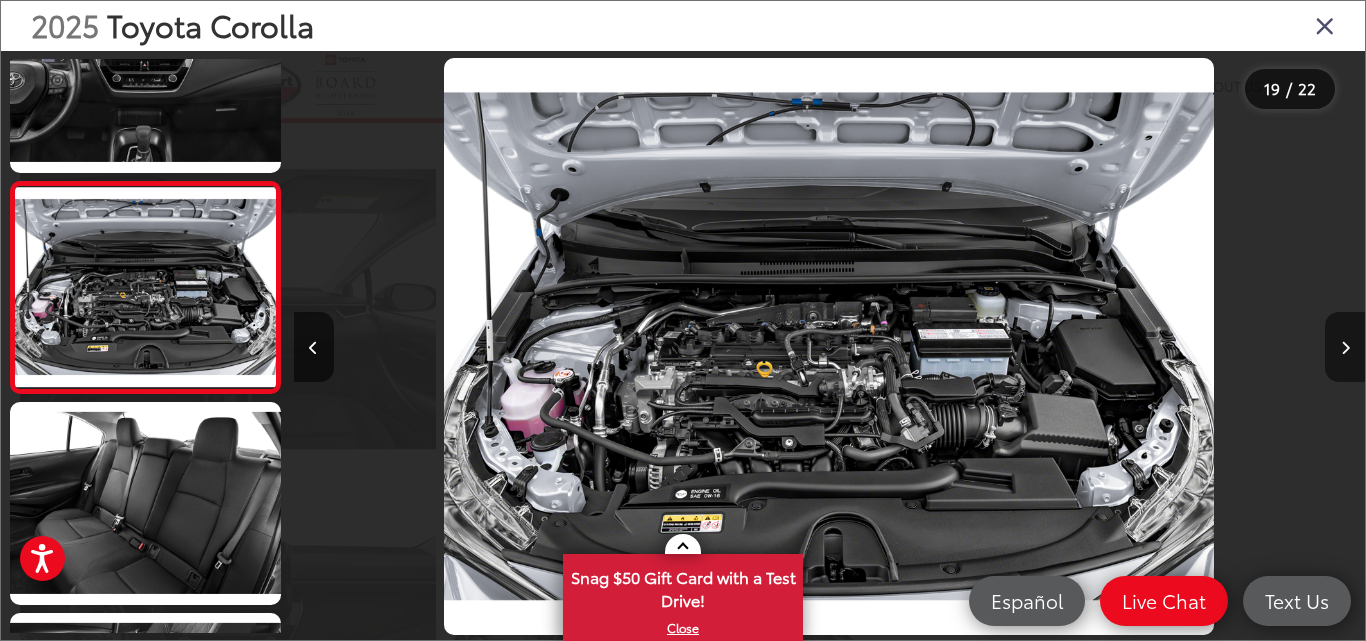 click at bounding box center [1345, 348] 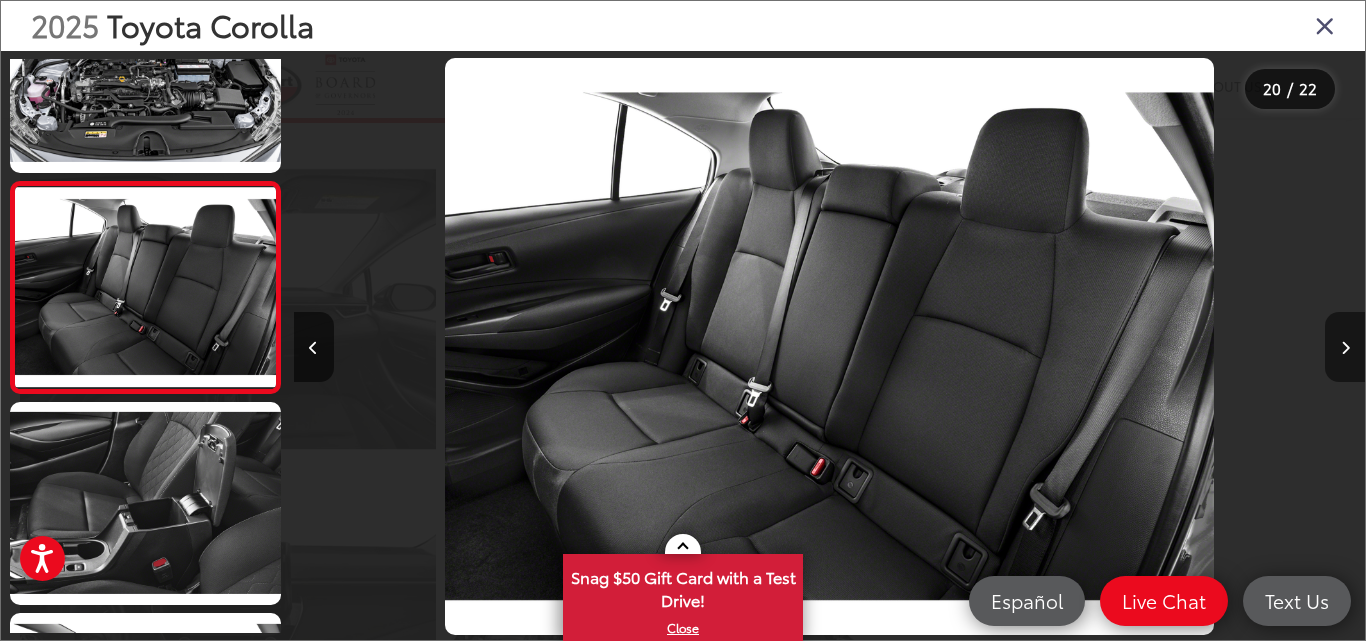 click at bounding box center [1345, 348] 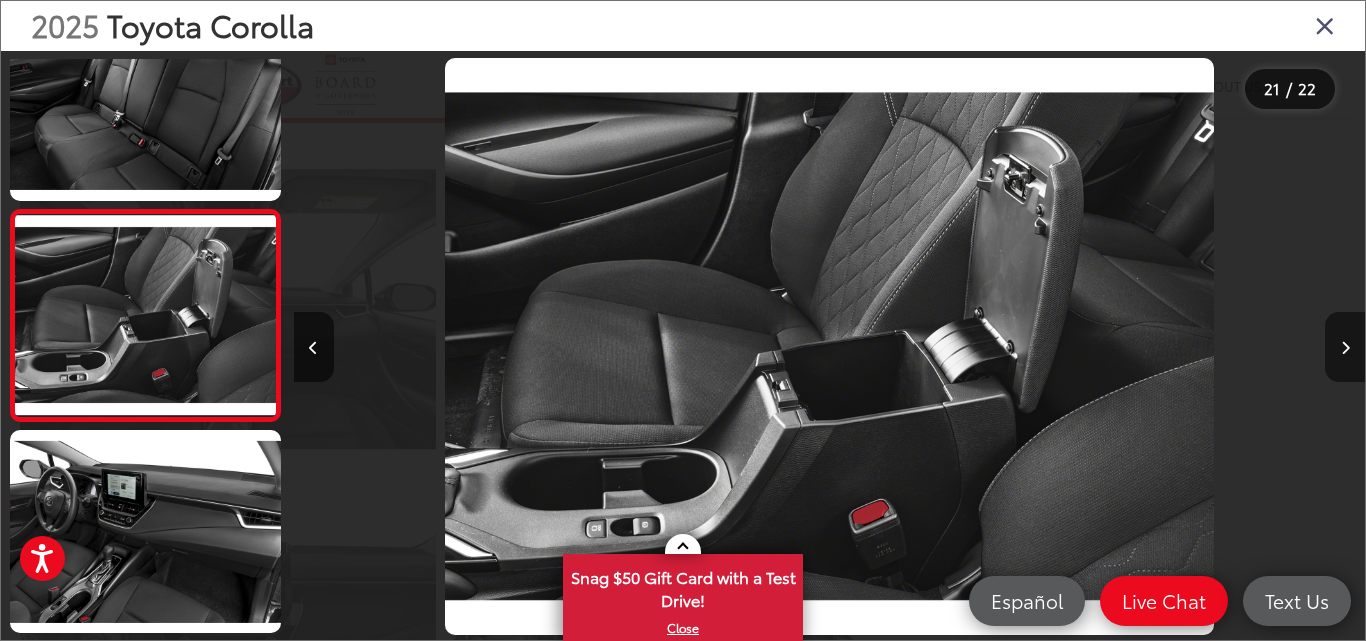 click at bounding box center [1345, 348] 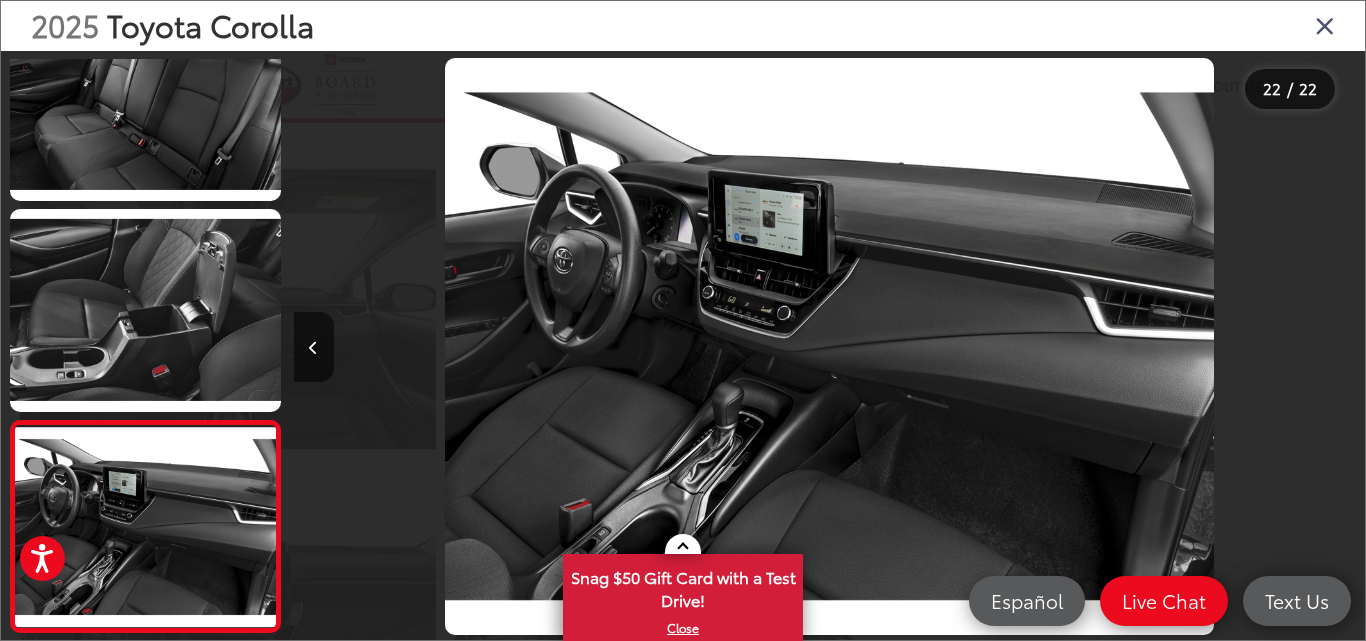 click at bounding box center (1231, 346) 